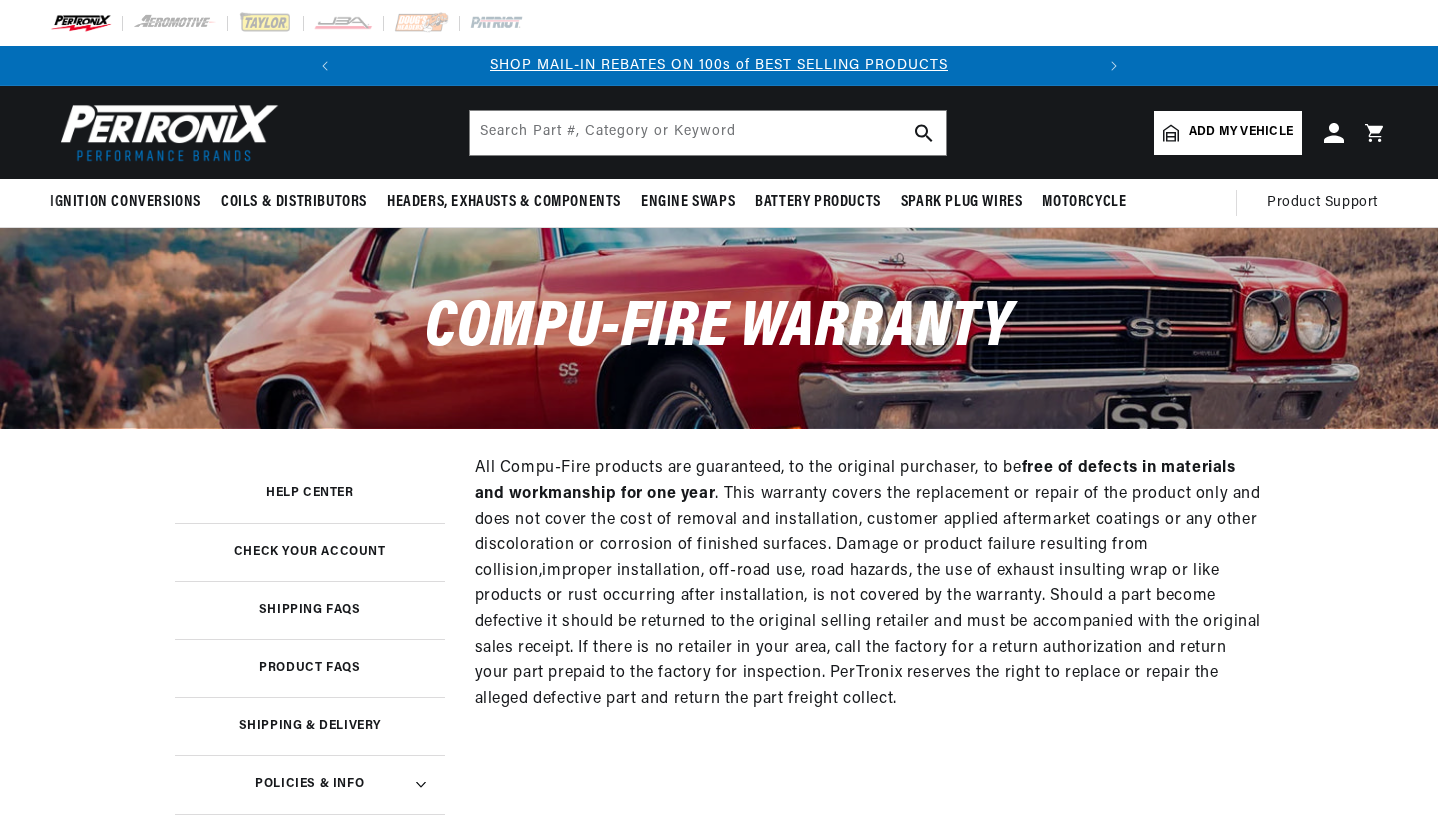 scroll, scrollTop: 0, scrollLeft: 0, axis: both 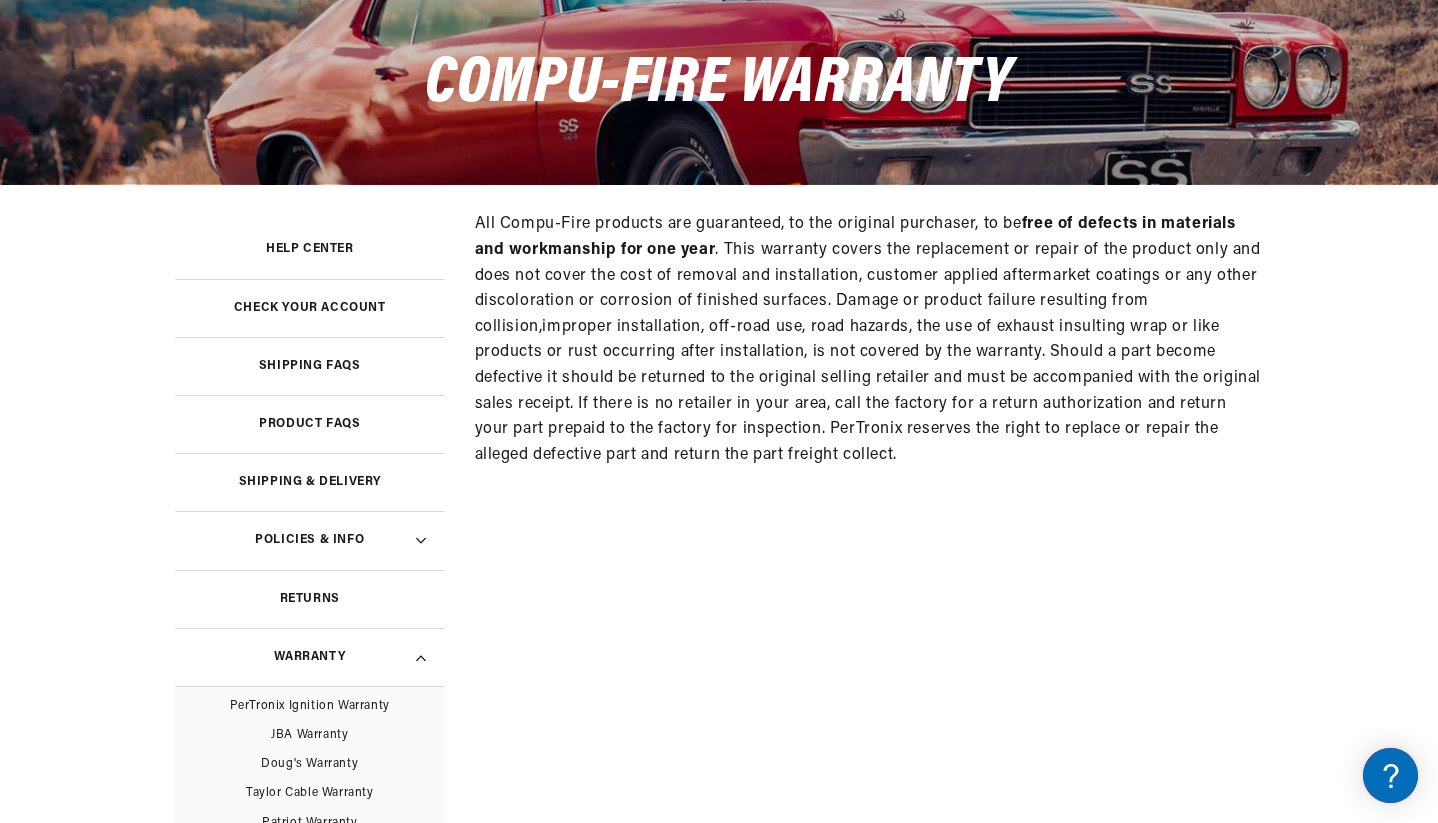 click on "Product FAQs" at bounding box center [309, 424] 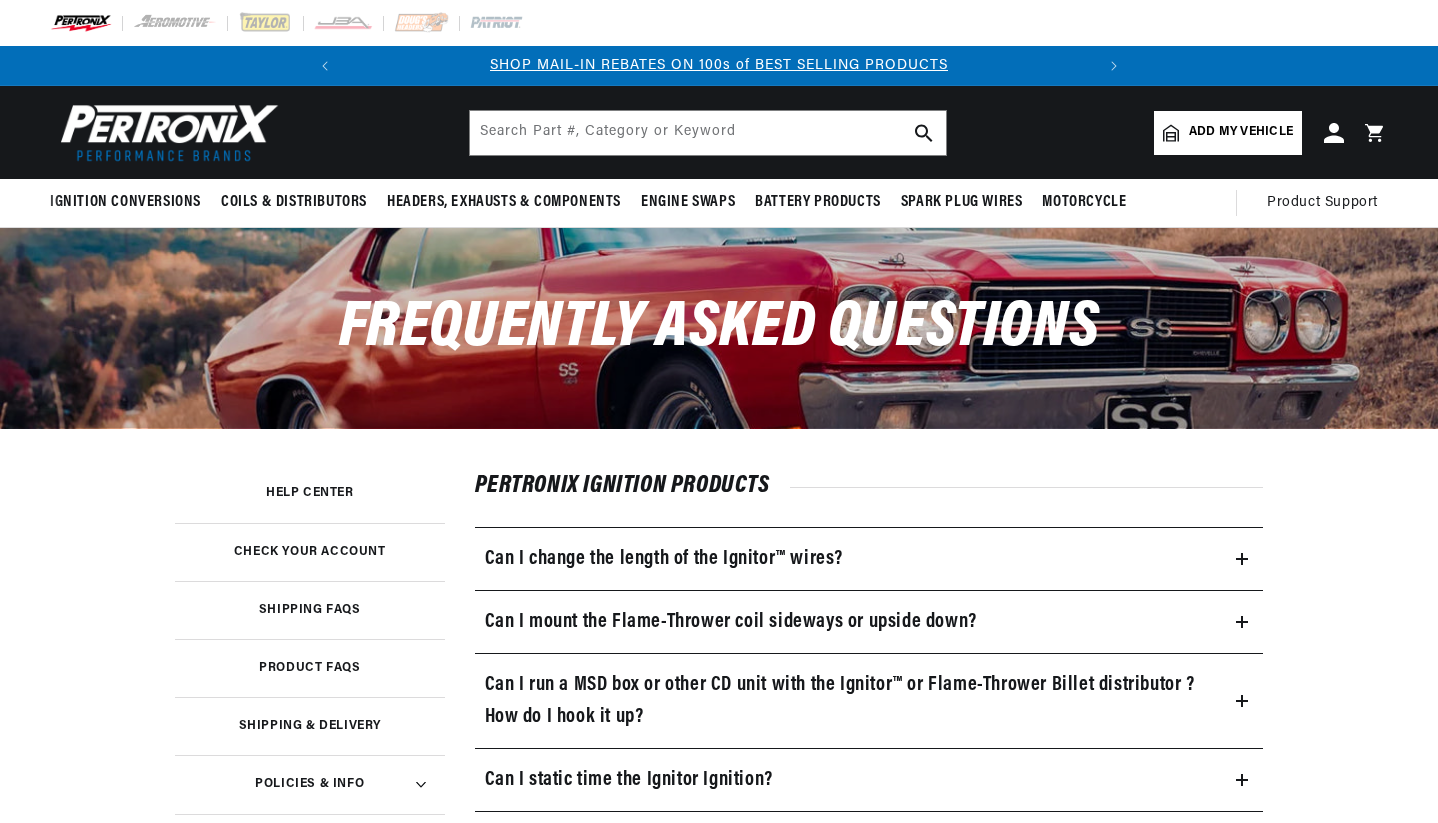 scroll, scrollTop: 0, scrollLeft: 0, axis: both 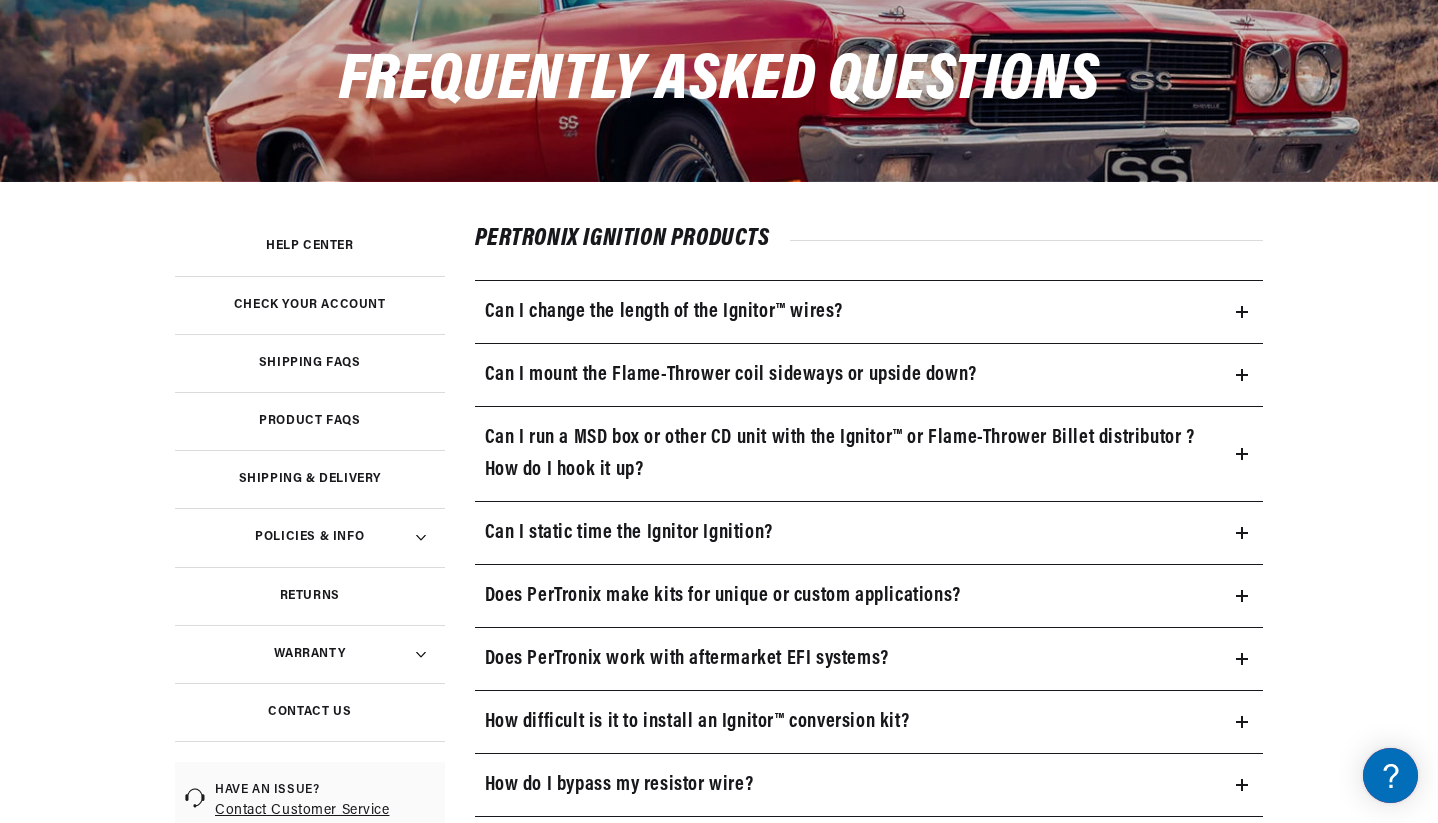 click on "Can I change the length of the Ignitor™ wires?" at bounding box center (869, 312) 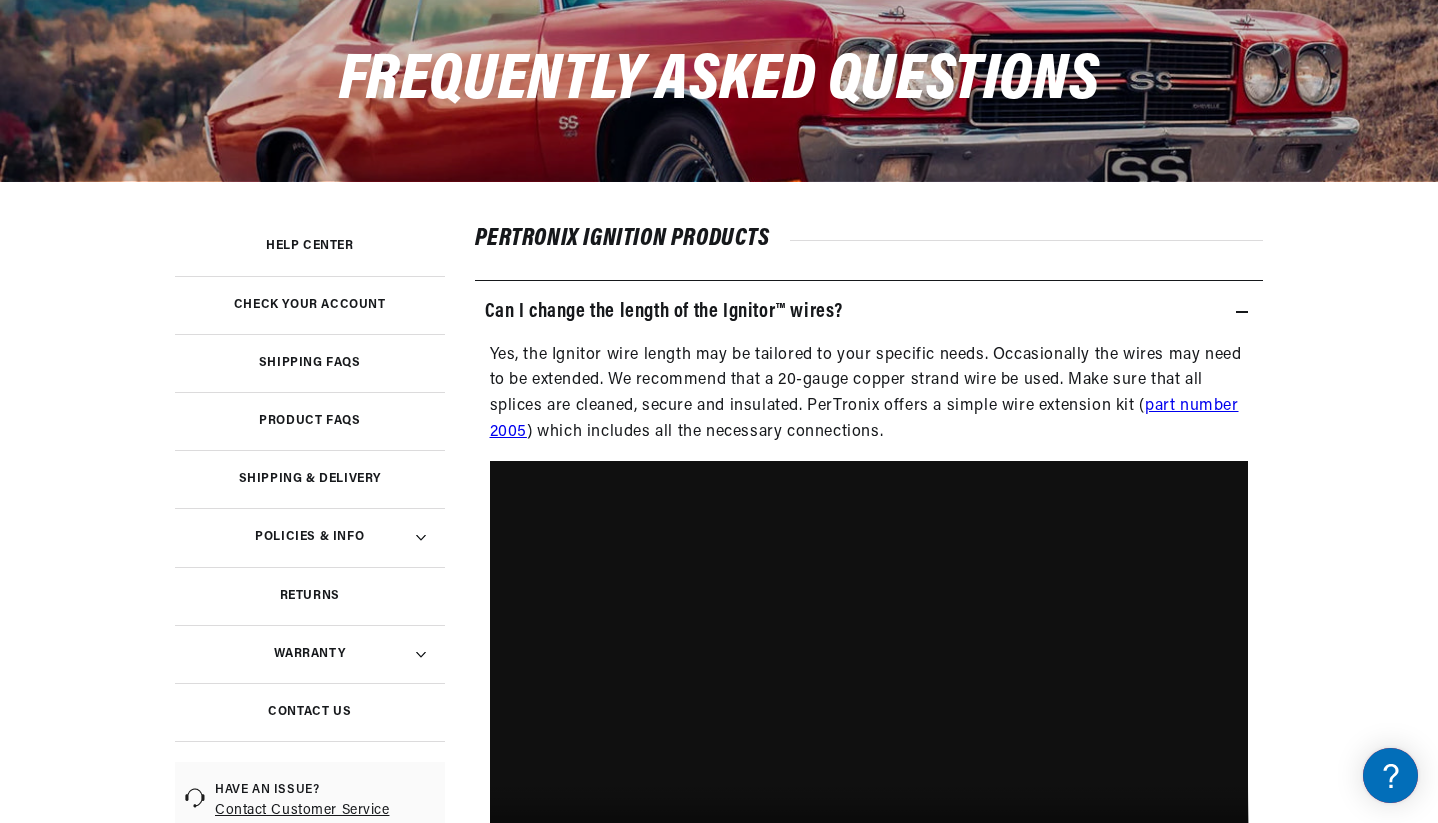 scroll, scrollTop: 0, scrollLeft: 0, axis: both 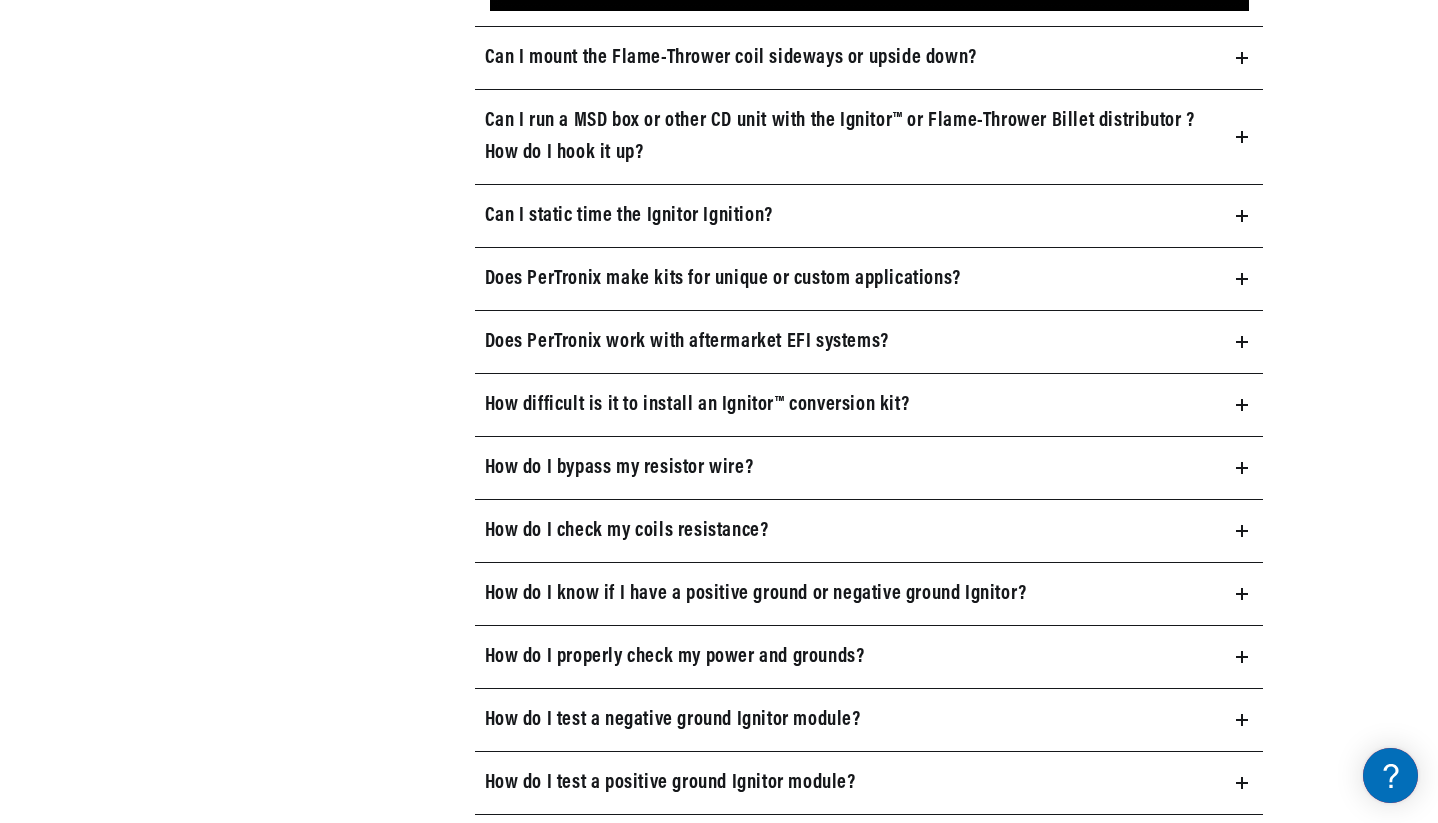click on "How do I check my coils resistance?" at bounding box center [869, 531] 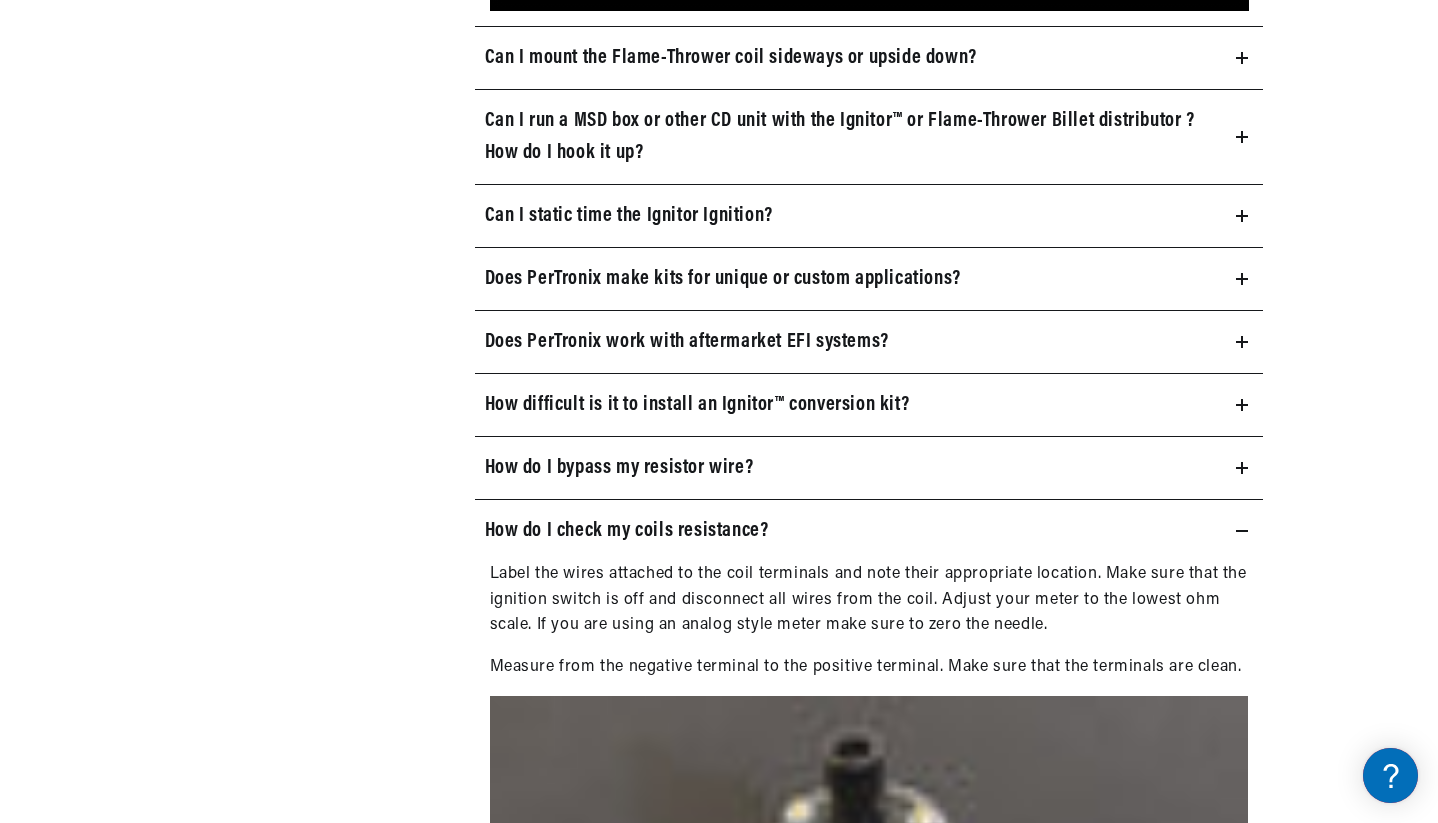 scroll, scrollTop: 0, scrollLeft: 0, axis: both 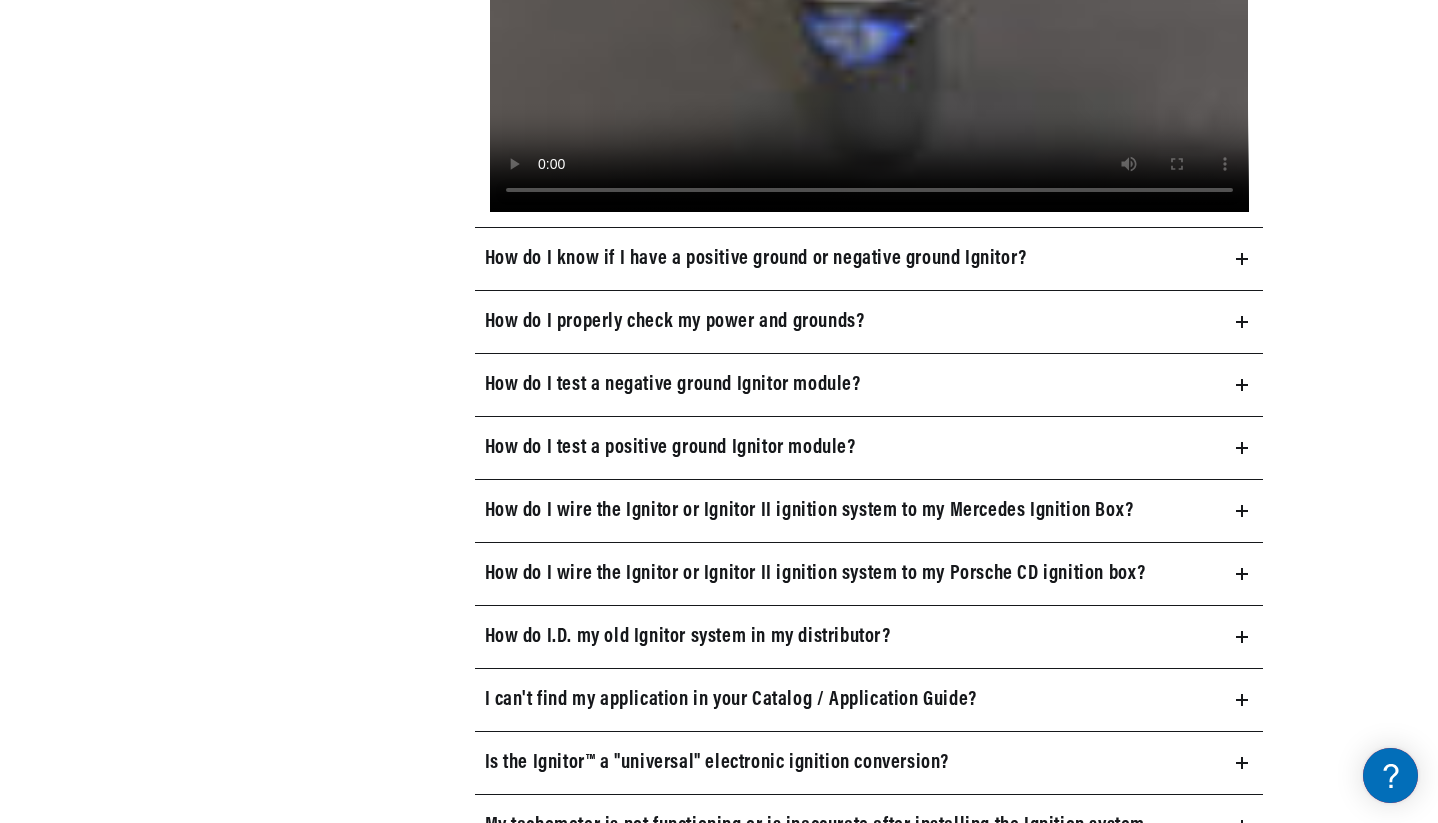 click 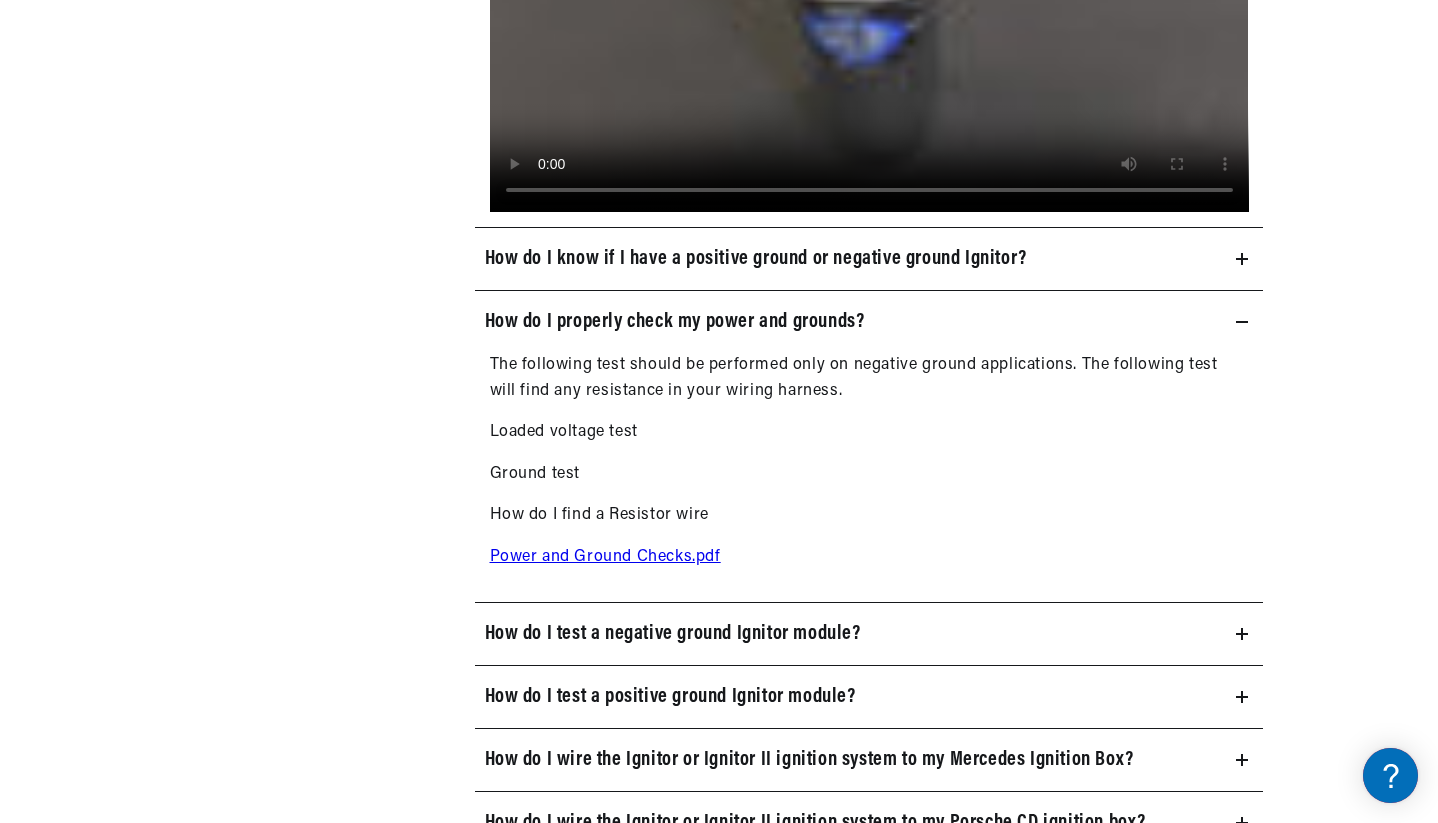 scroll, scrollTop: 0, scrollLeft: 747, axis: horizontal 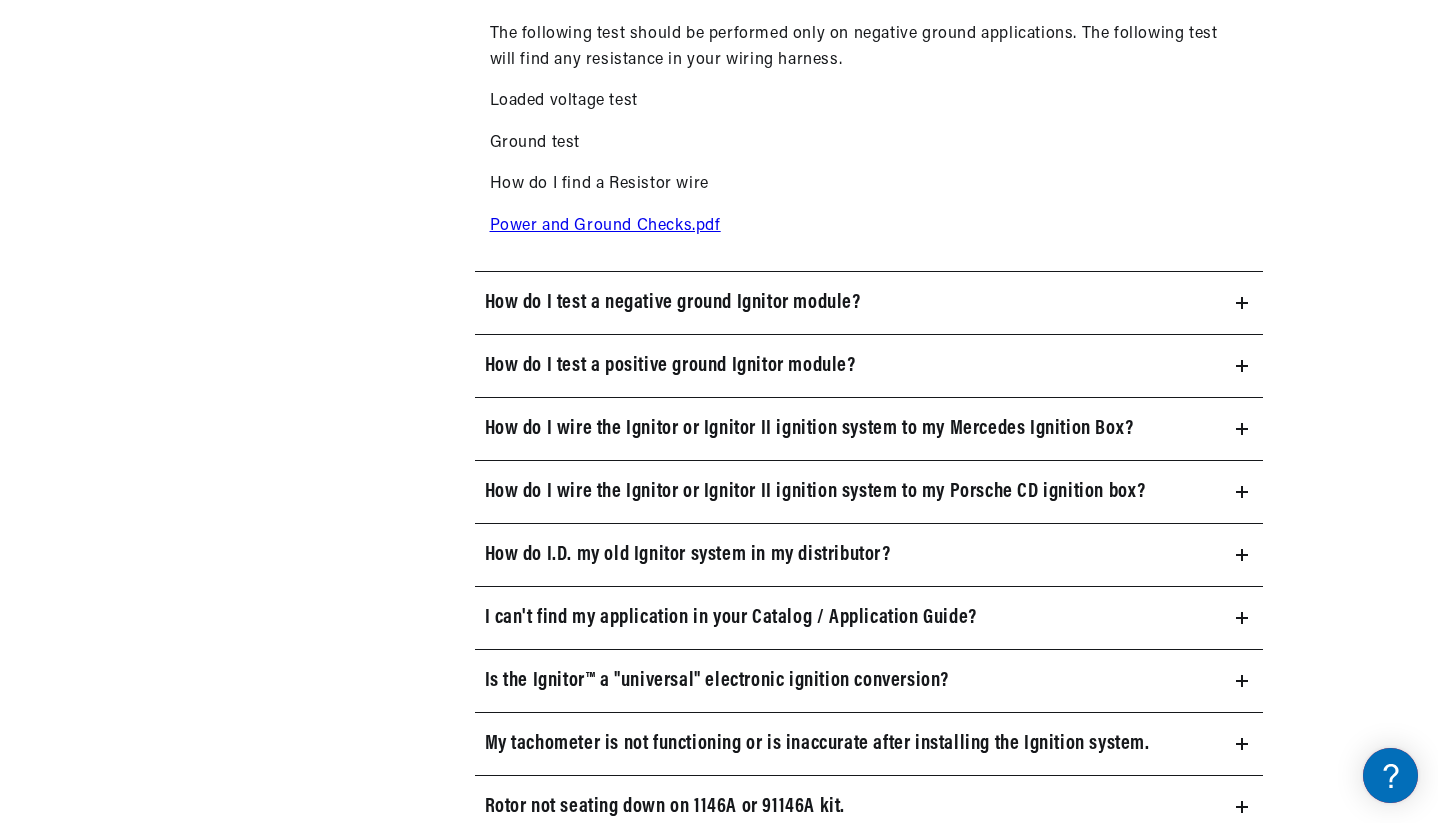 click 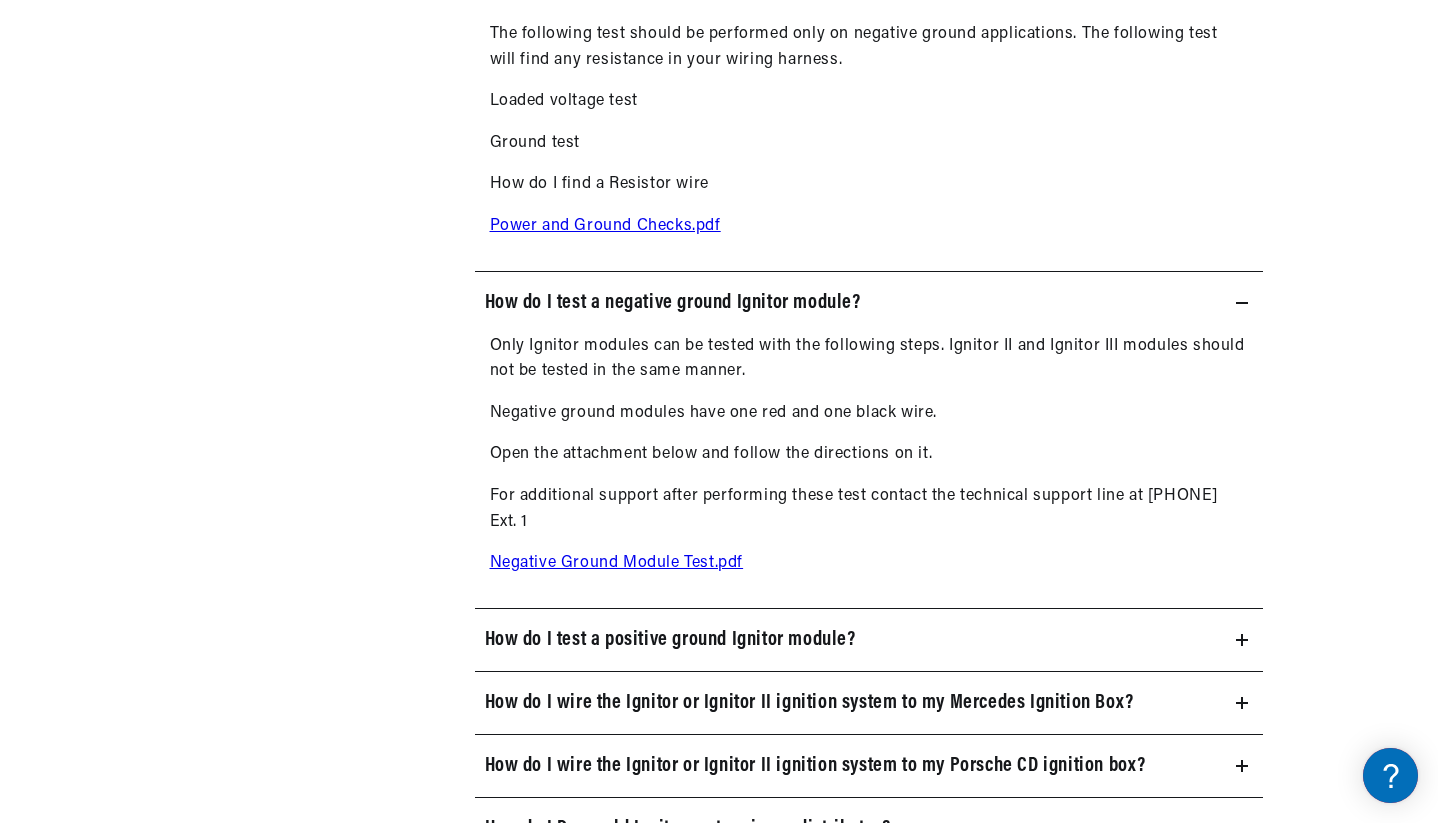 scroll, scrollTop: 0, scrollLeft: 747, axis: horizontal 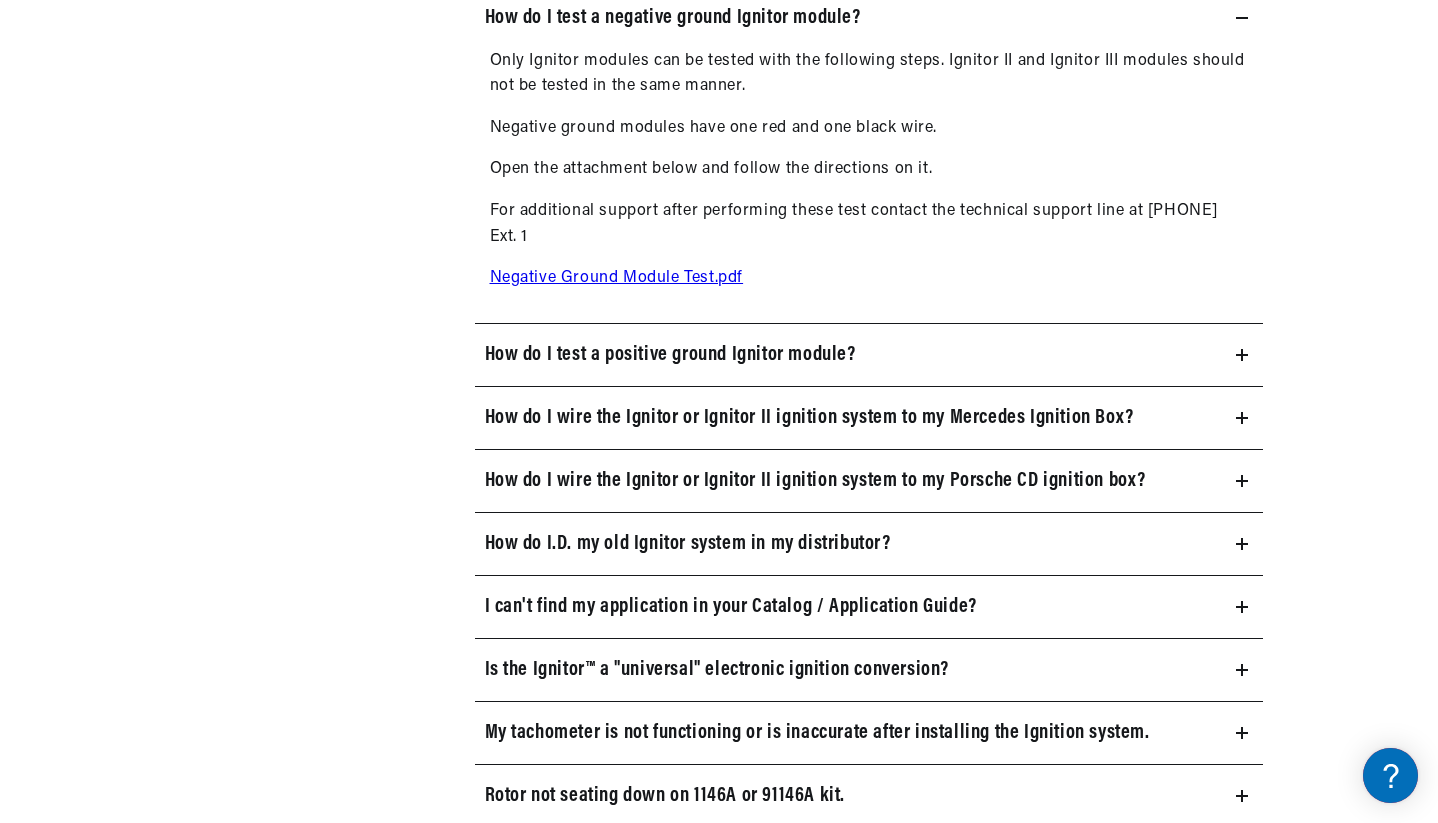 click 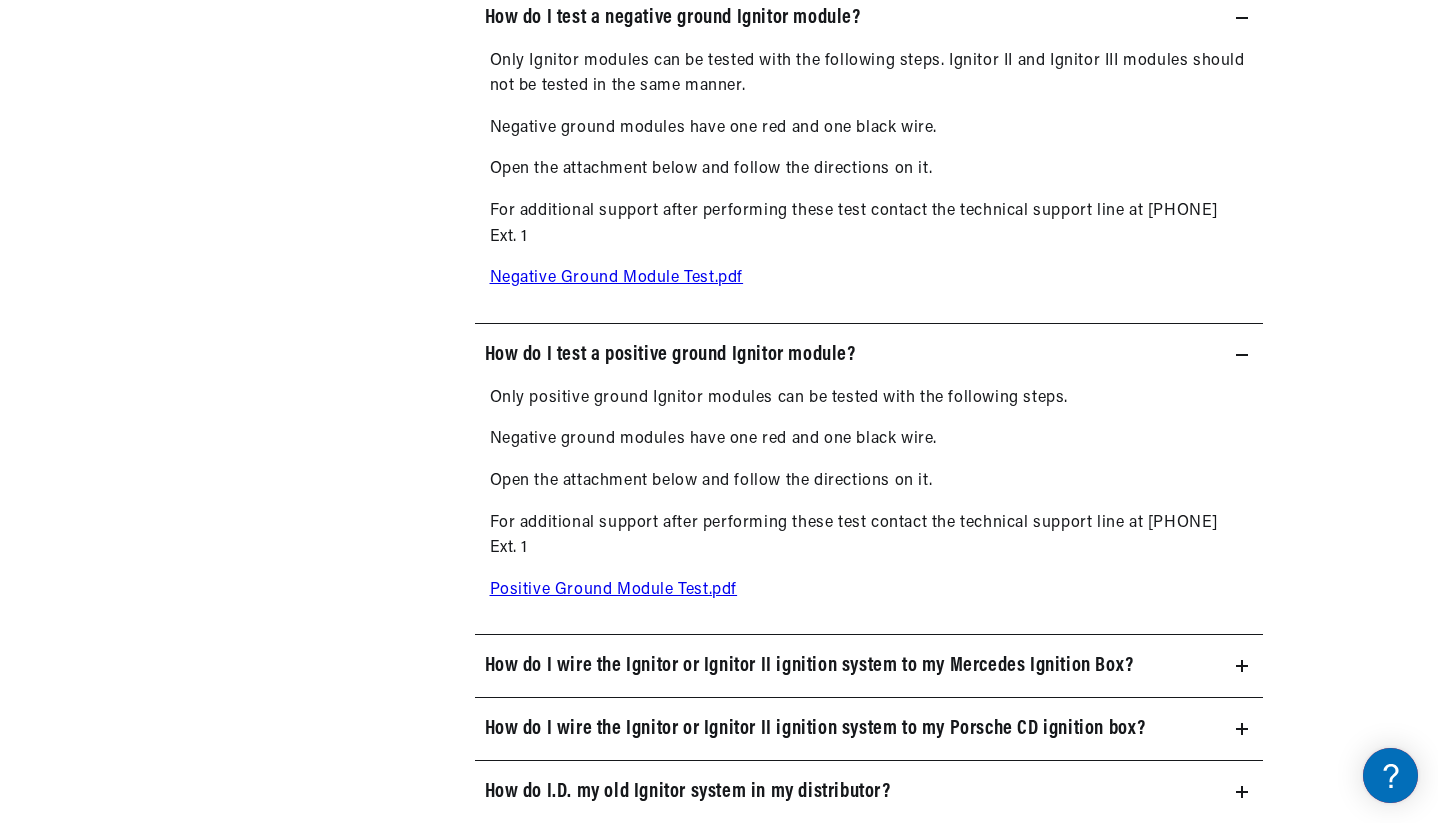 scroll, scrollTop: 0, scrollLeft: 747, axis: horizontal 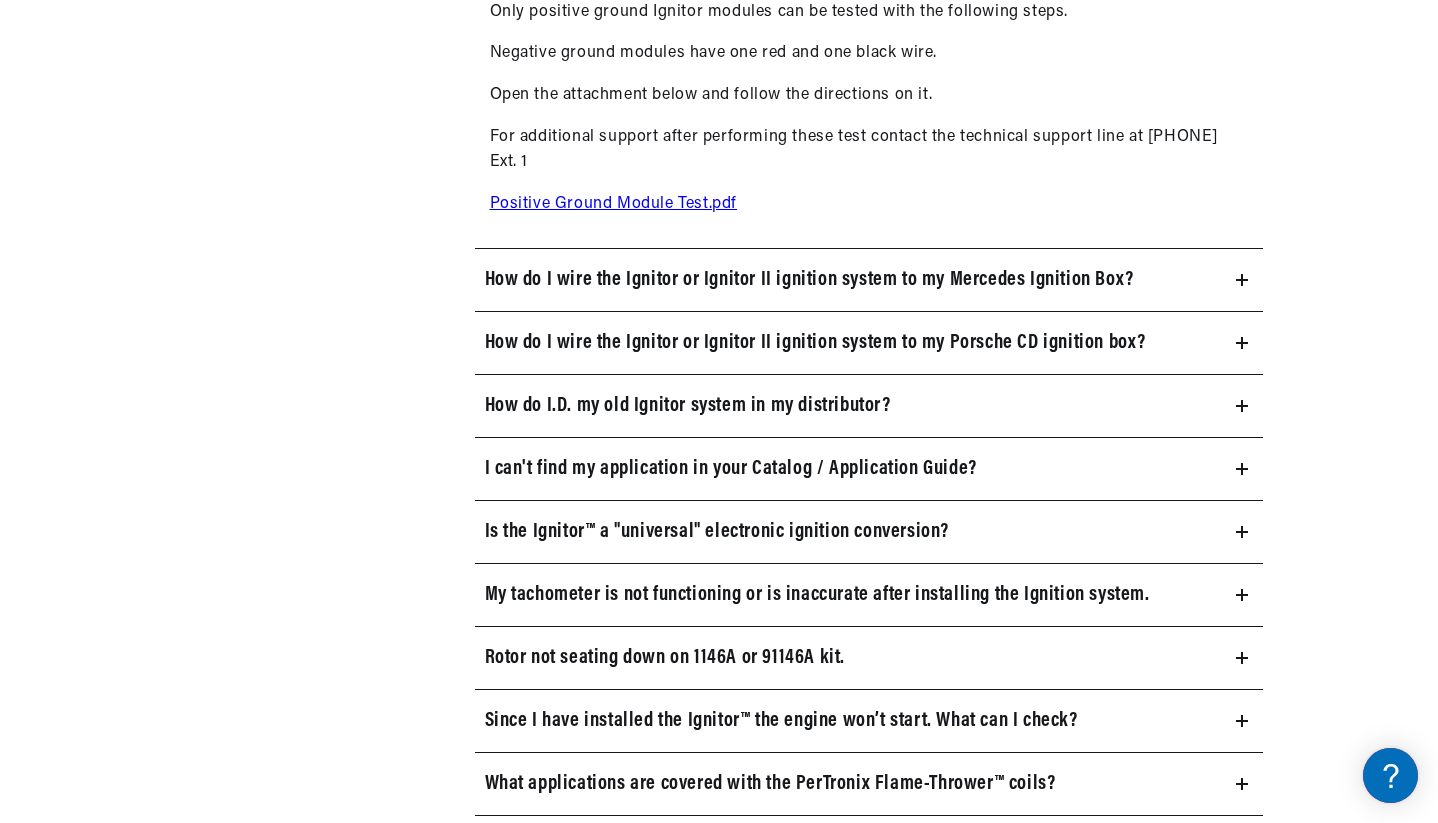 click 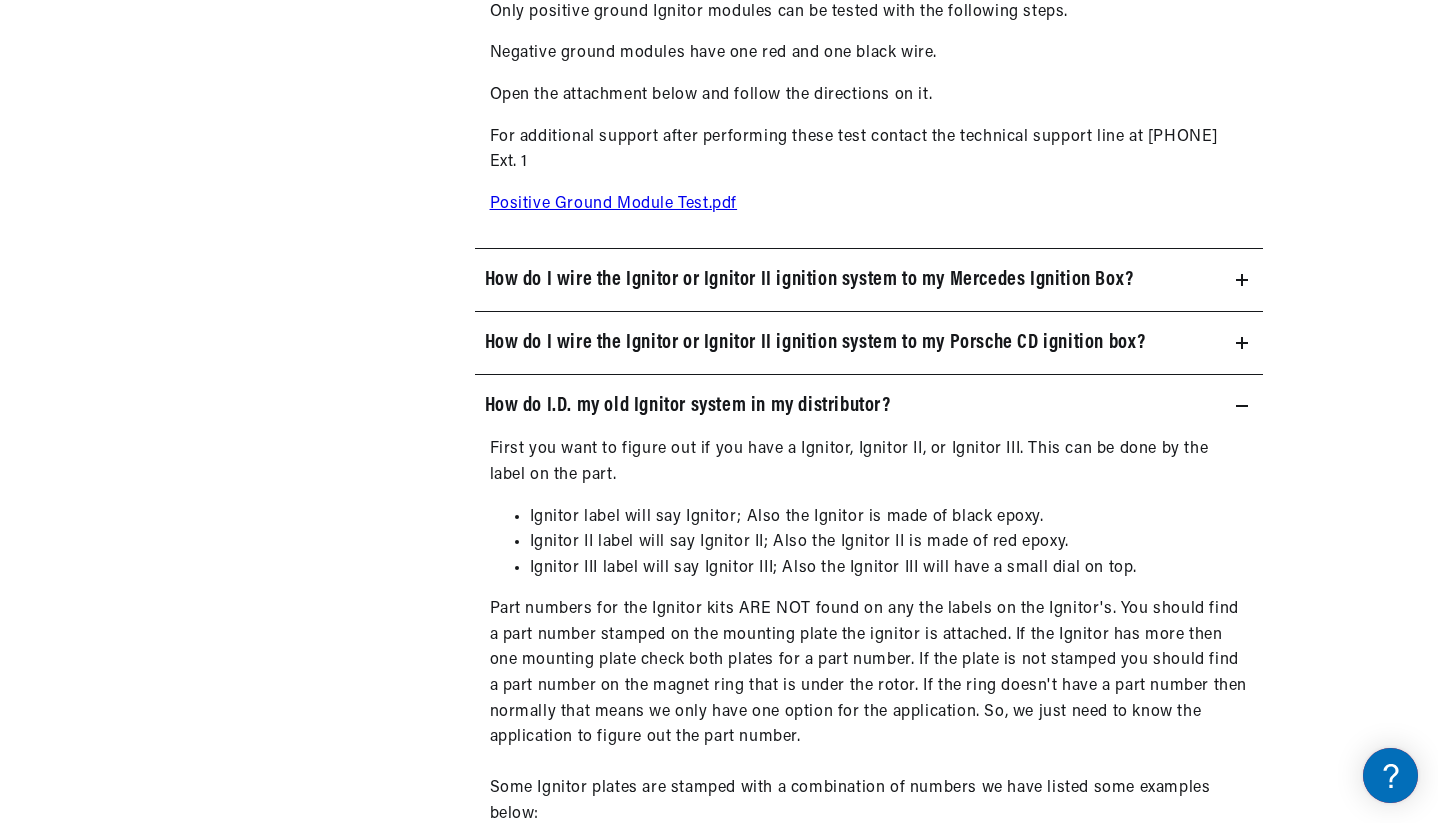 scroll, scrollTop: 0, scrollLeft: 747, axis: horizontal 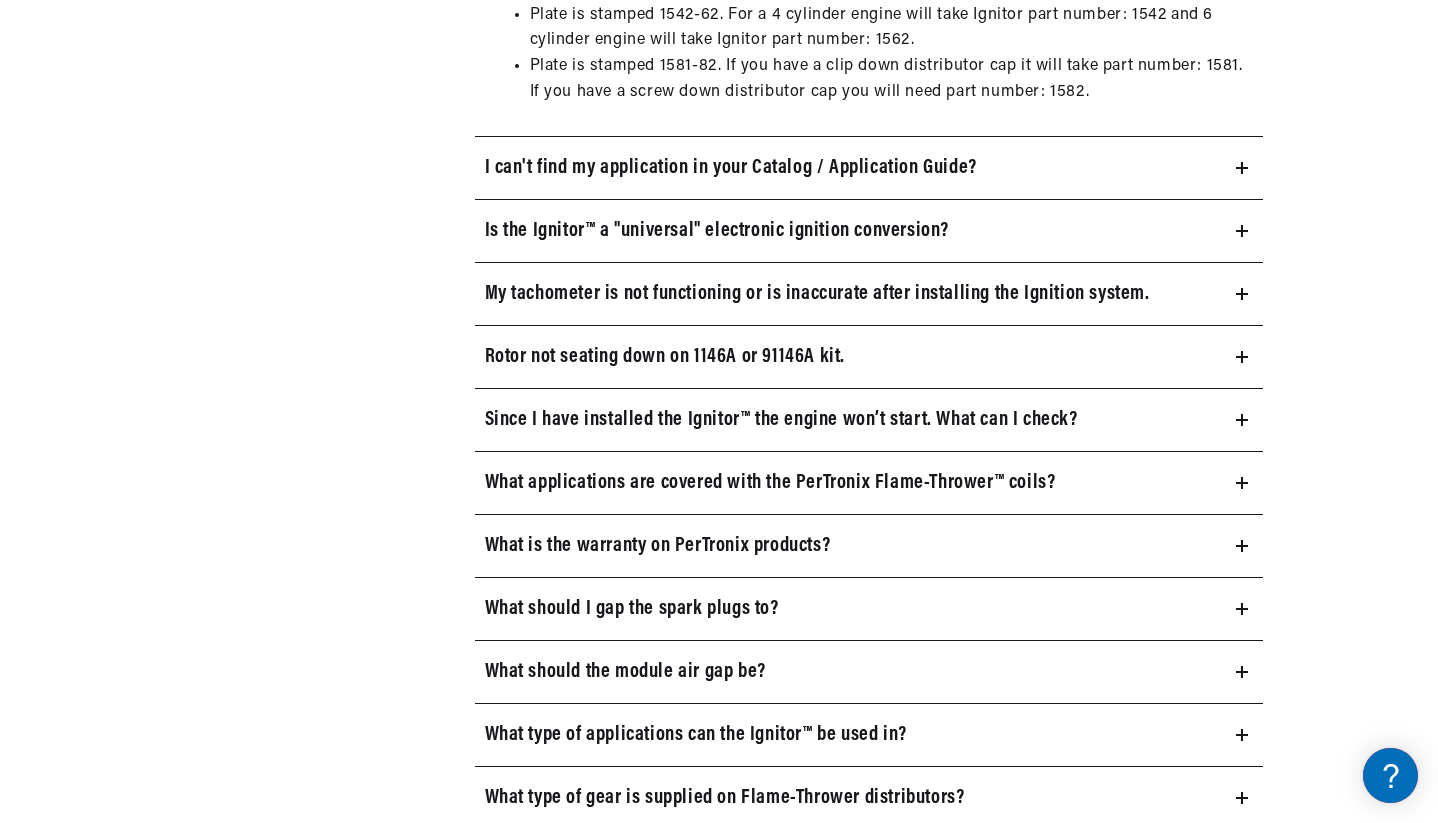 click 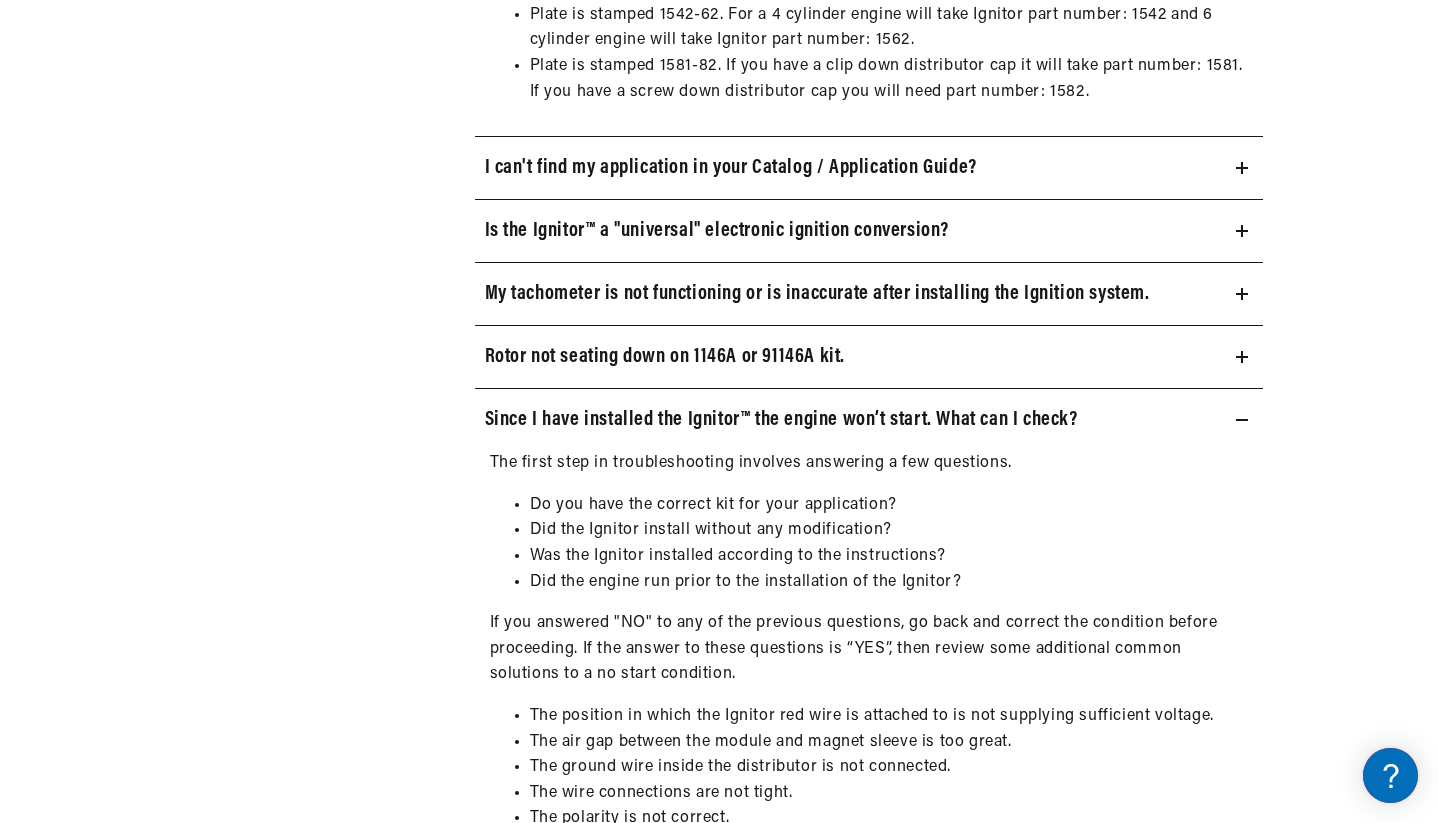 scroll, scrollTop: 0, scrollLeft: 747, axis: horizontal 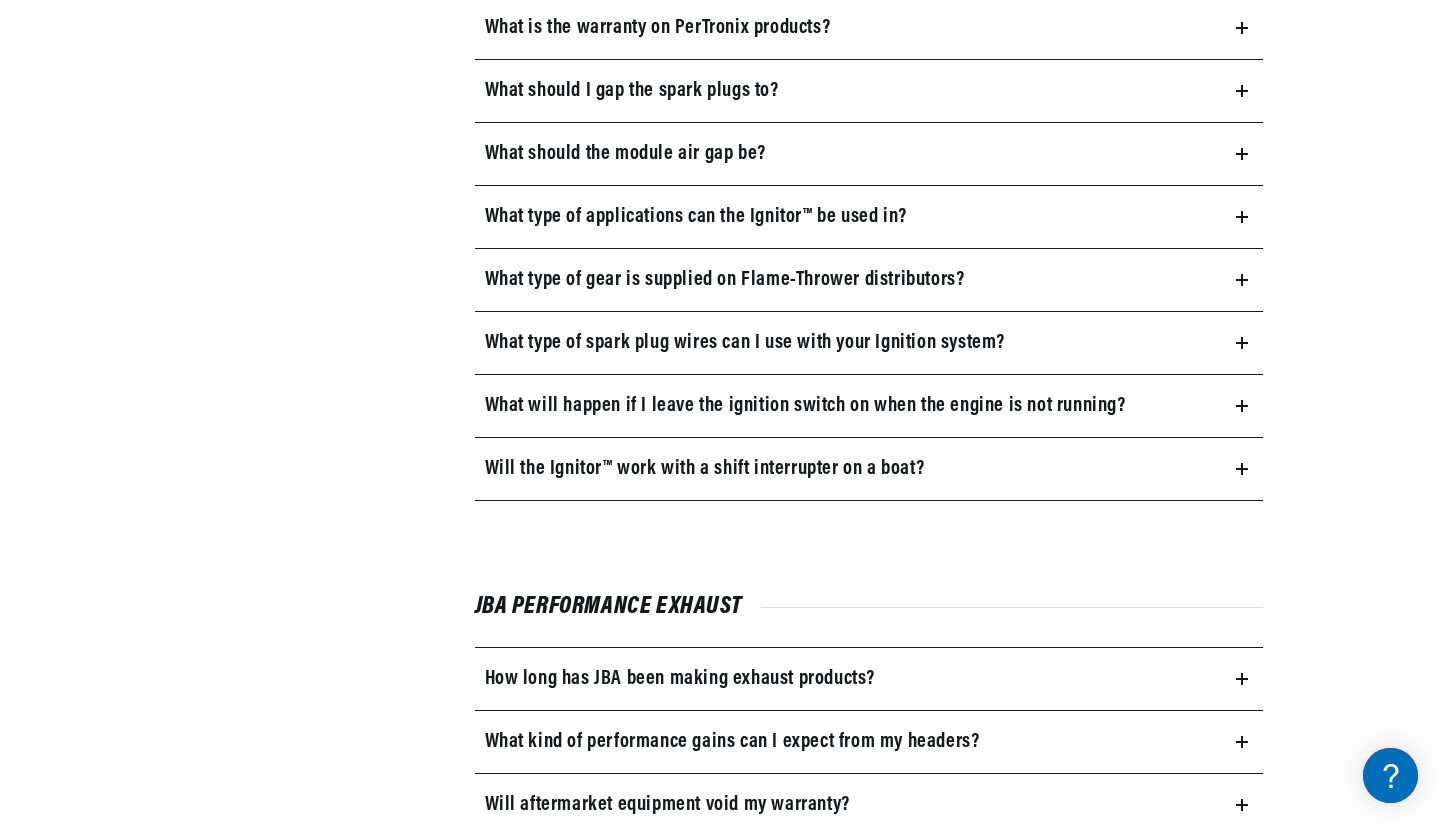 click on "What will happen if I leave the ignition switch on when the engine is not running?" at bounding box center [869, 406] 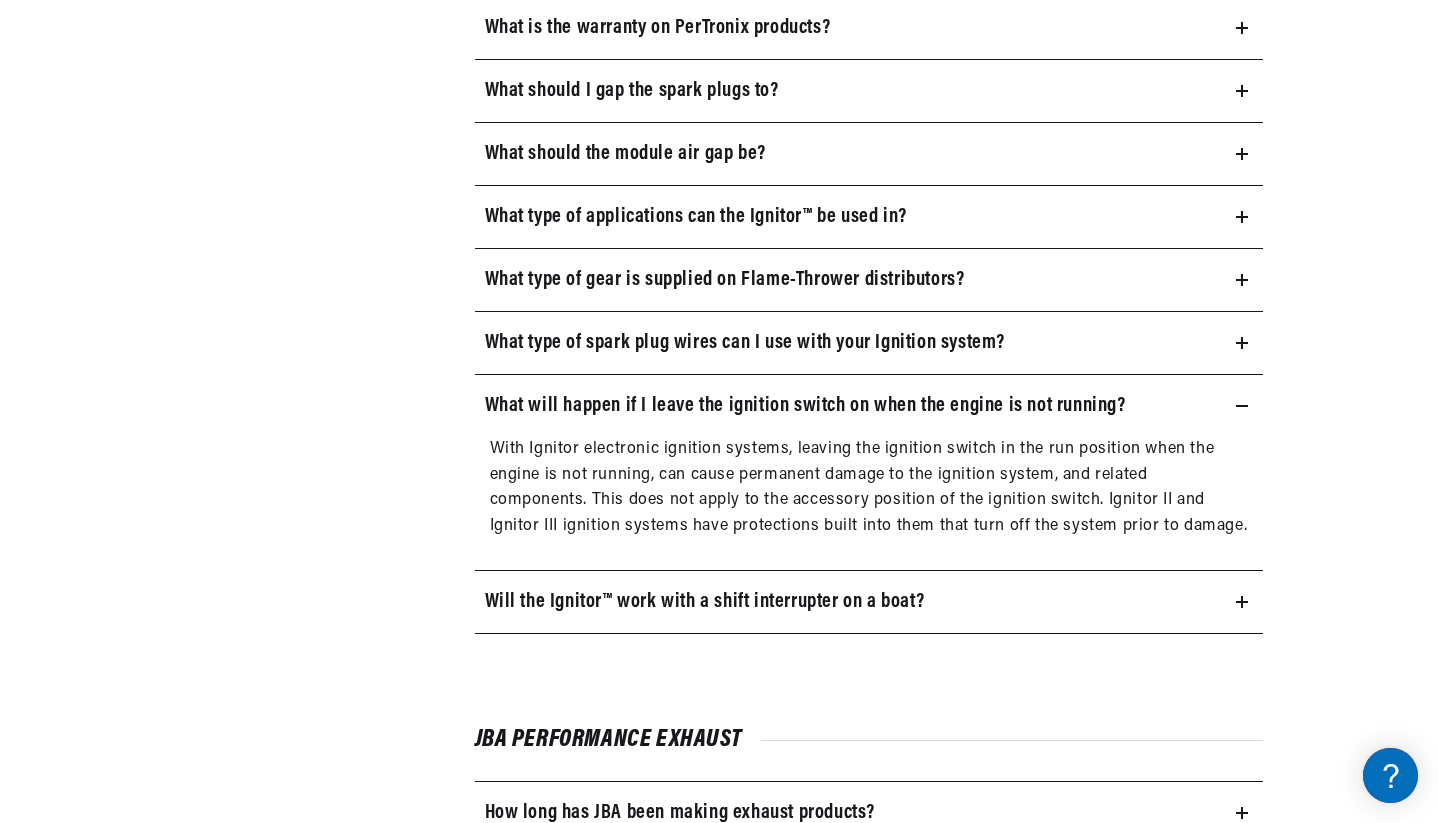 scroll, scrollTop: 0, scrollLeft: 0, axis: both 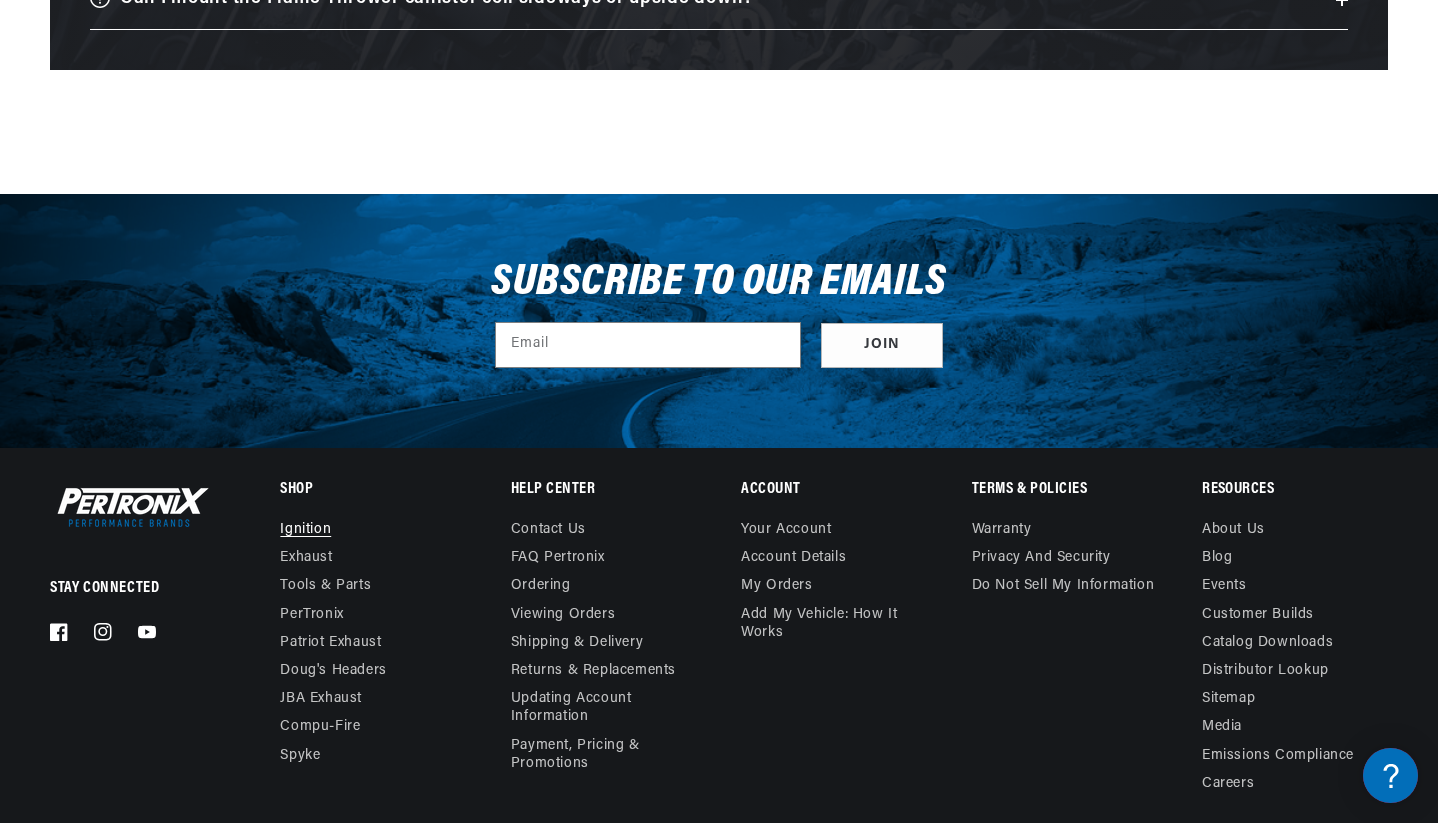 click on "Ignition" at bounding box center (305, 532) 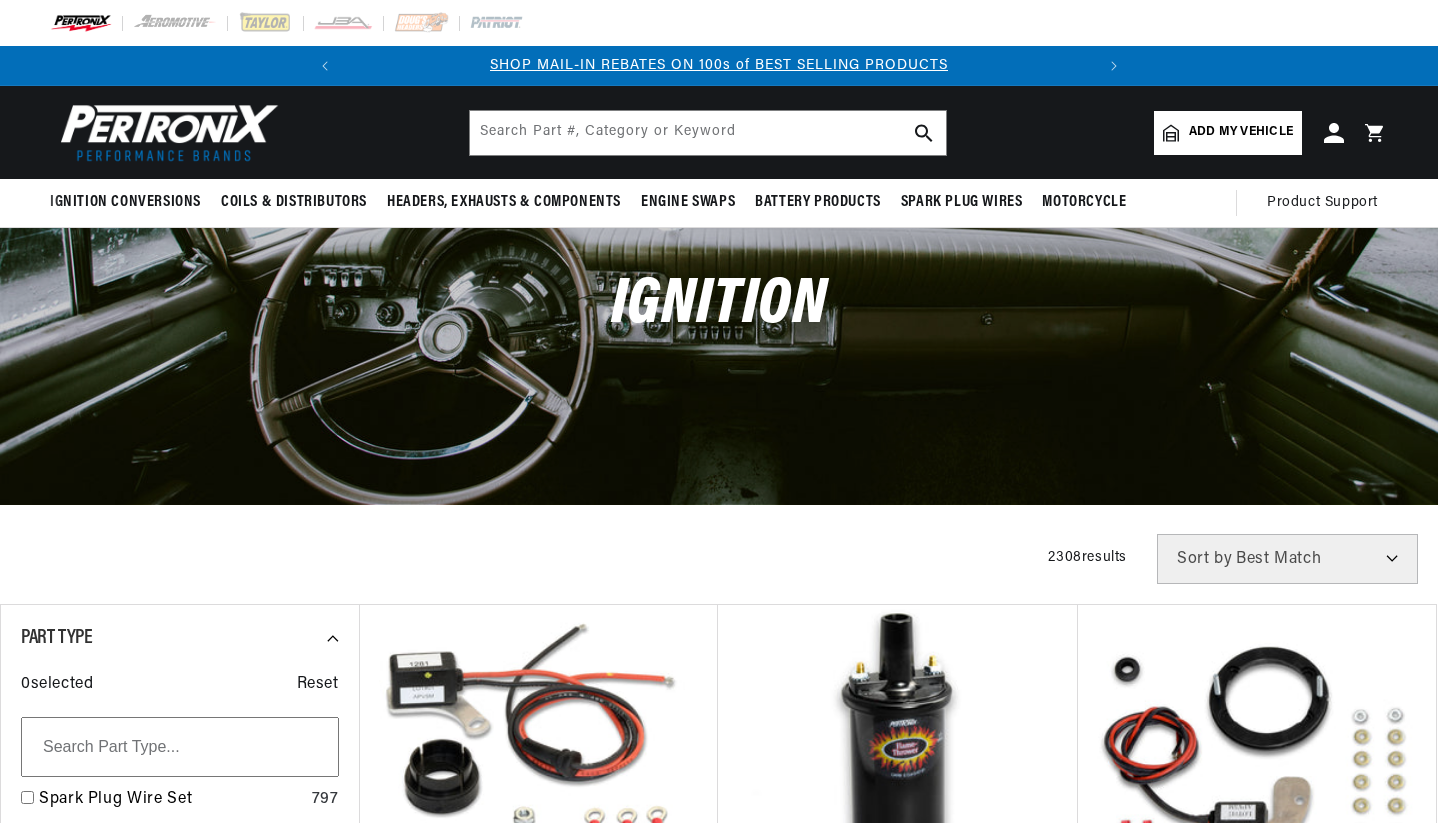 scroll, scrollTop: 0, scrollLeft: 0, axis: both 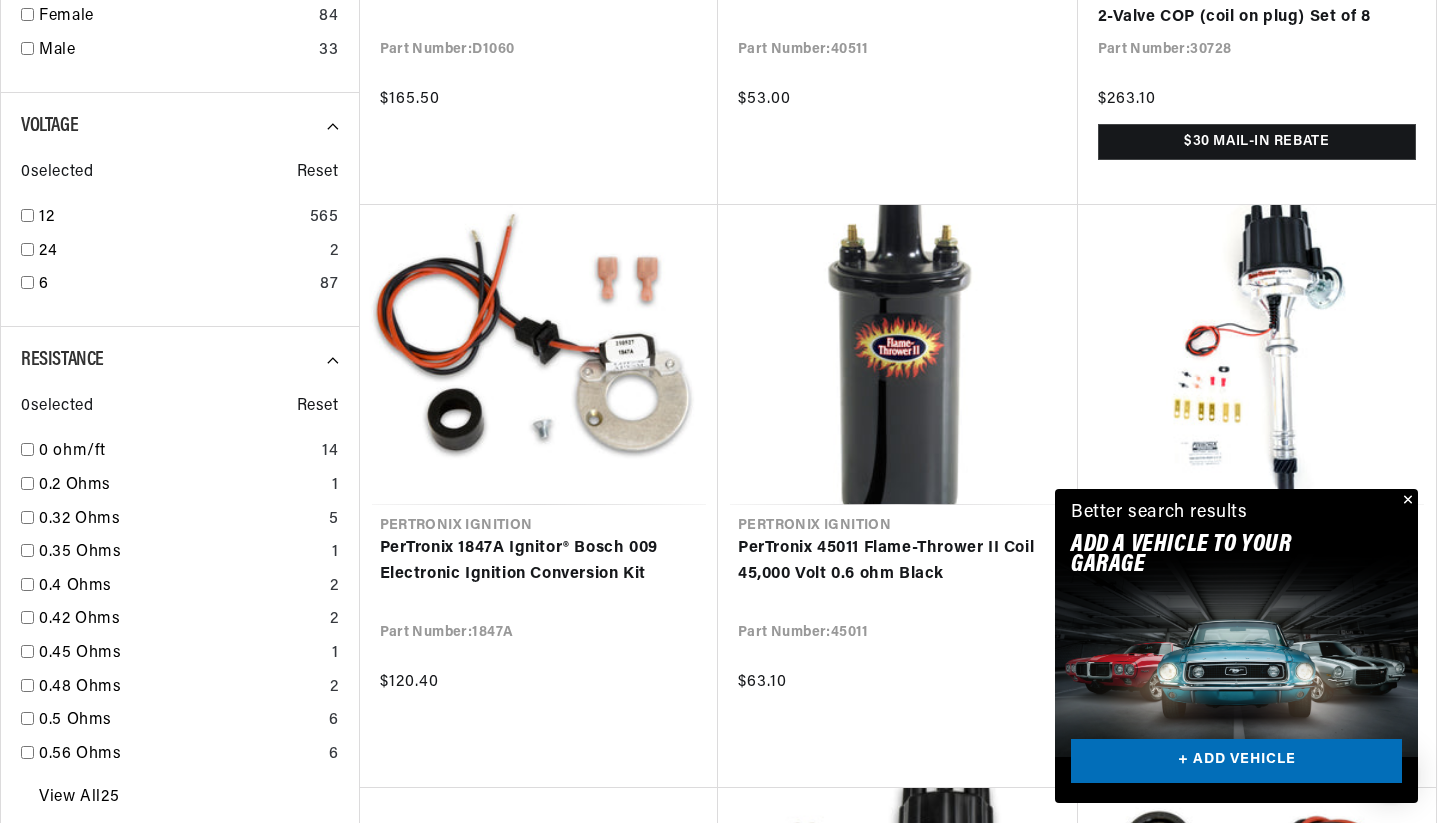 click at bounding box center [1406, 501] 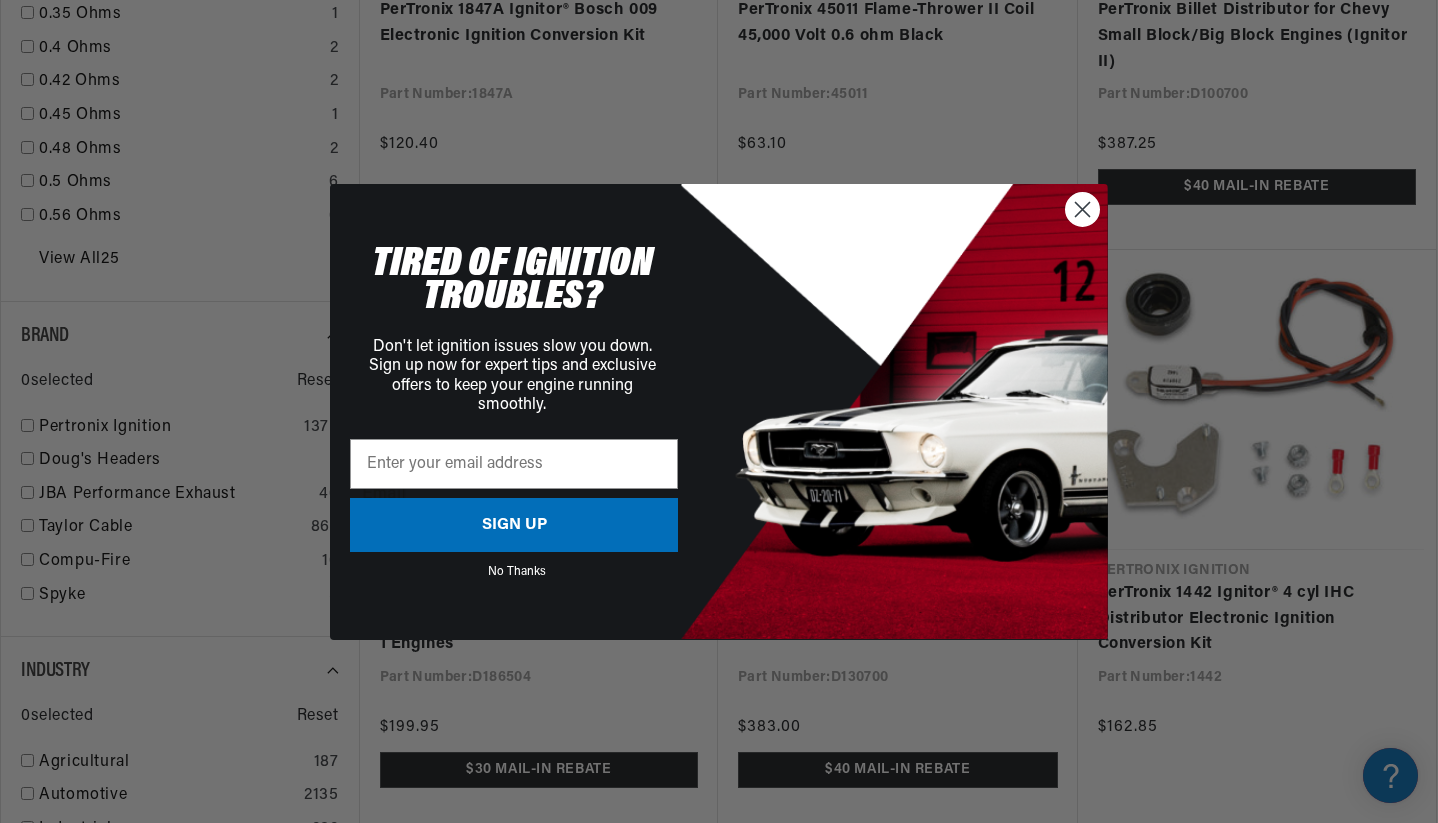 scroll, scrollTop: 2114, scrollLeft: 0, axis: vertical 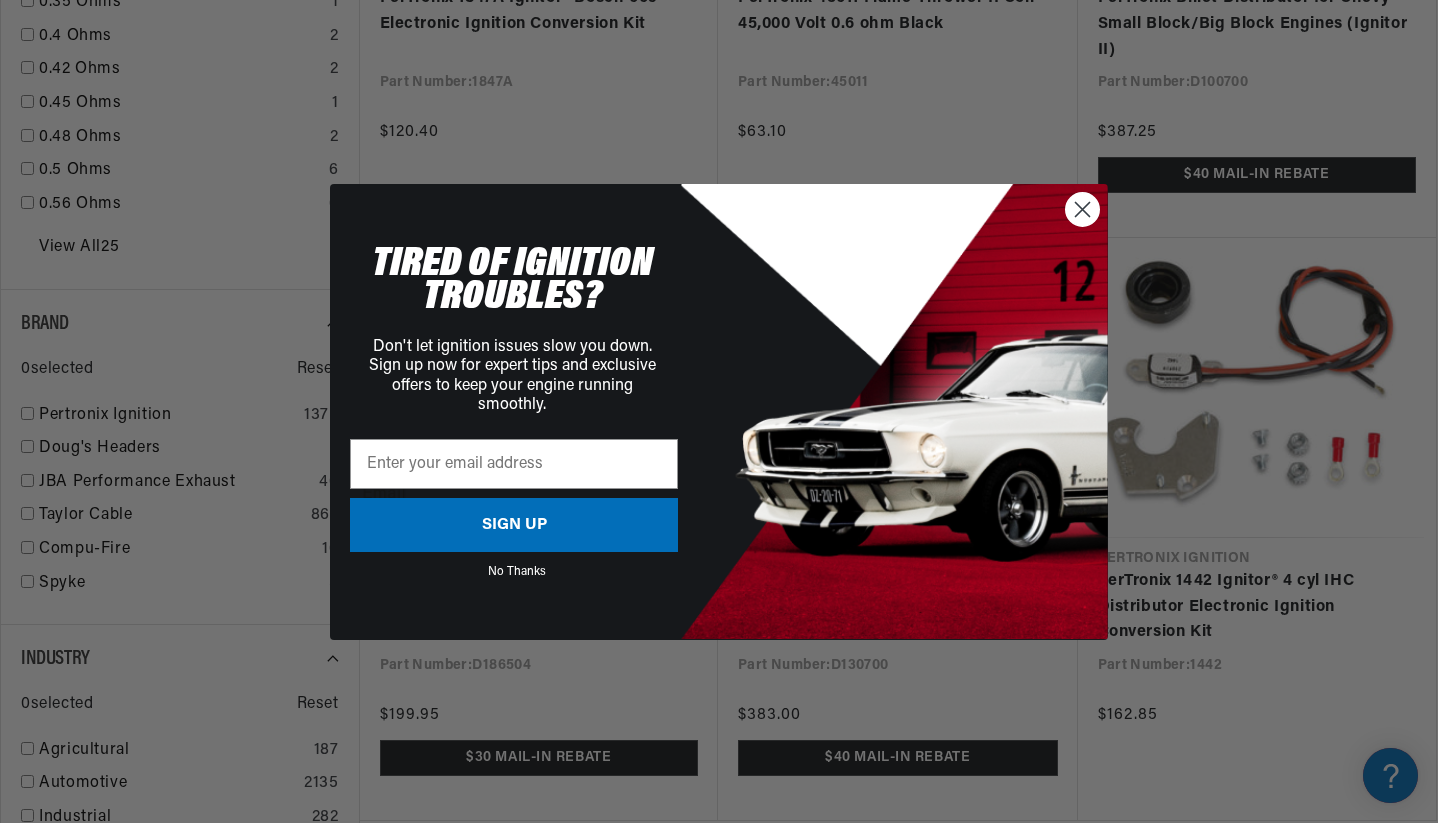 click 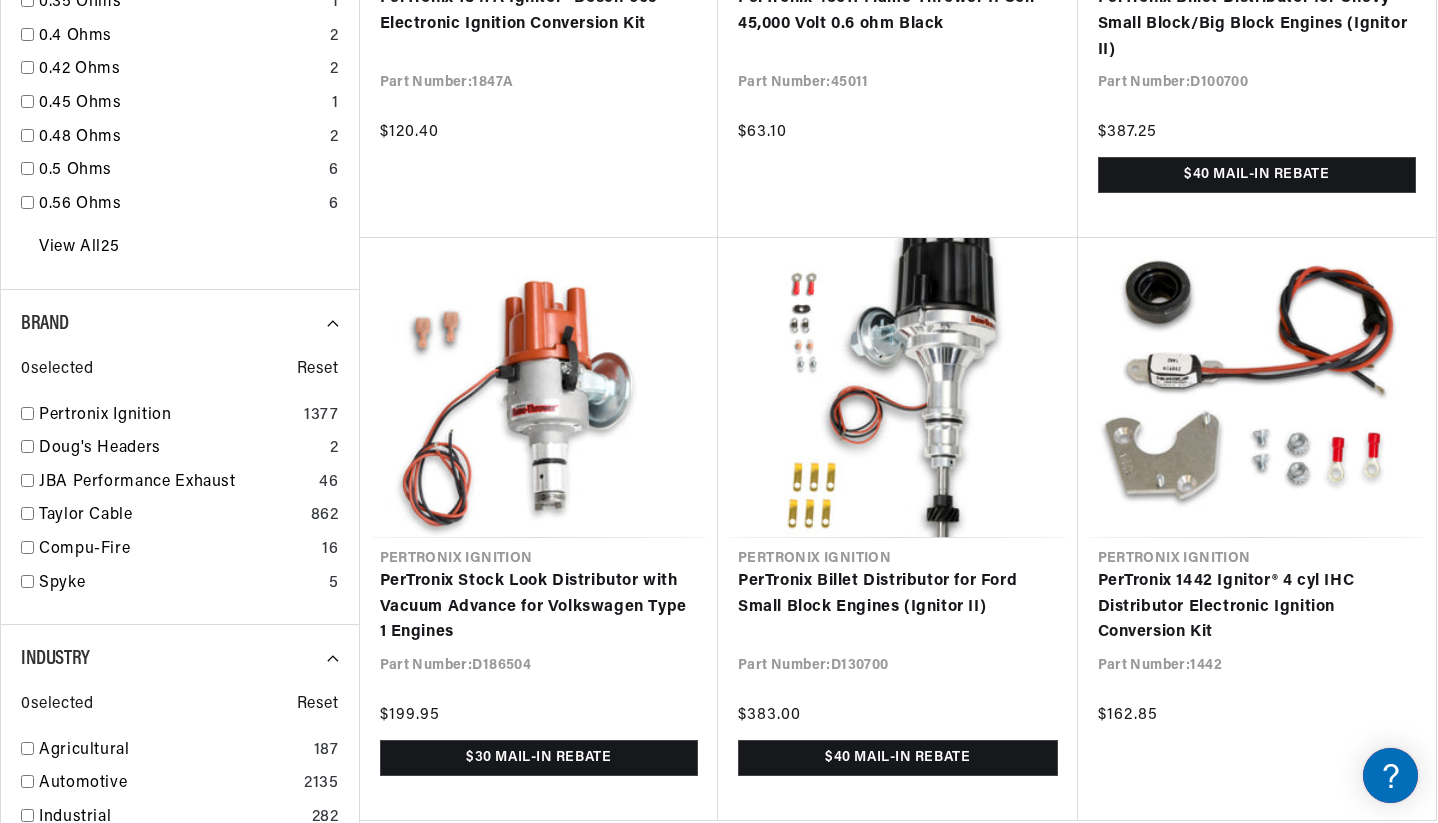 scroll, scrollTop: 0, scrollLeft: 0, axis: both 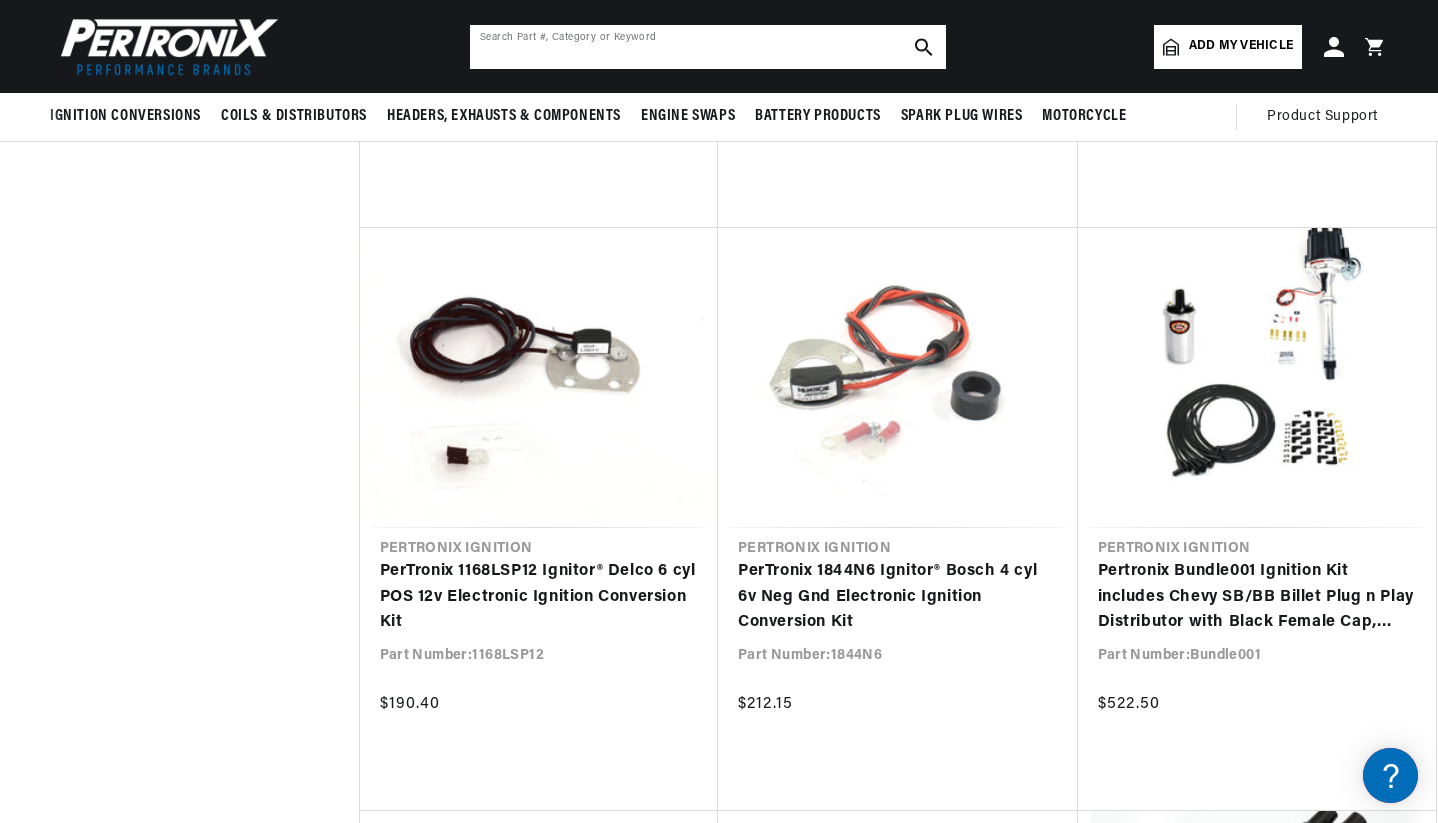 click at bounding box center (708, 47) 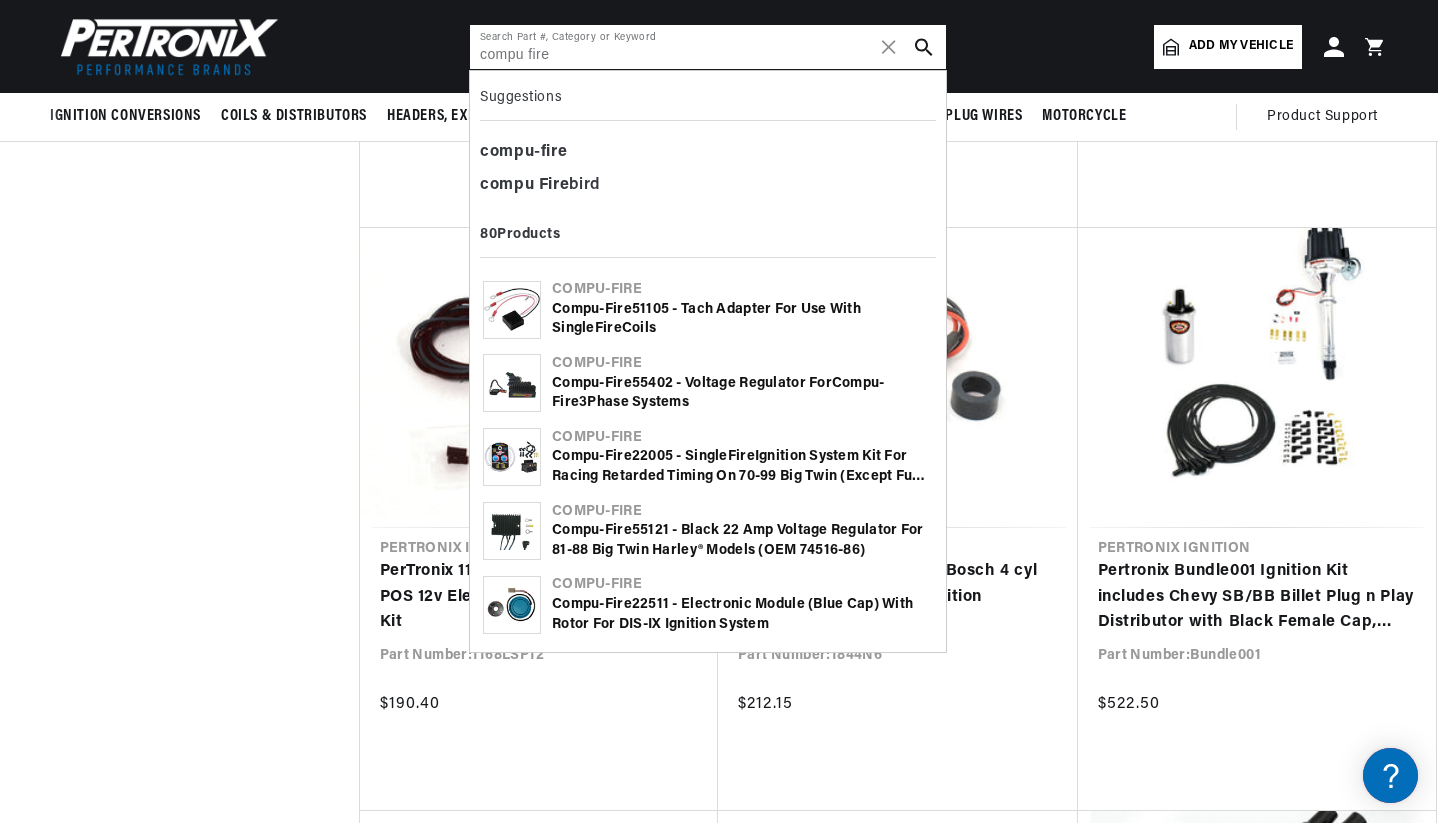 scroll, scrollTop: 0, scrollLeft: 0, axis: both 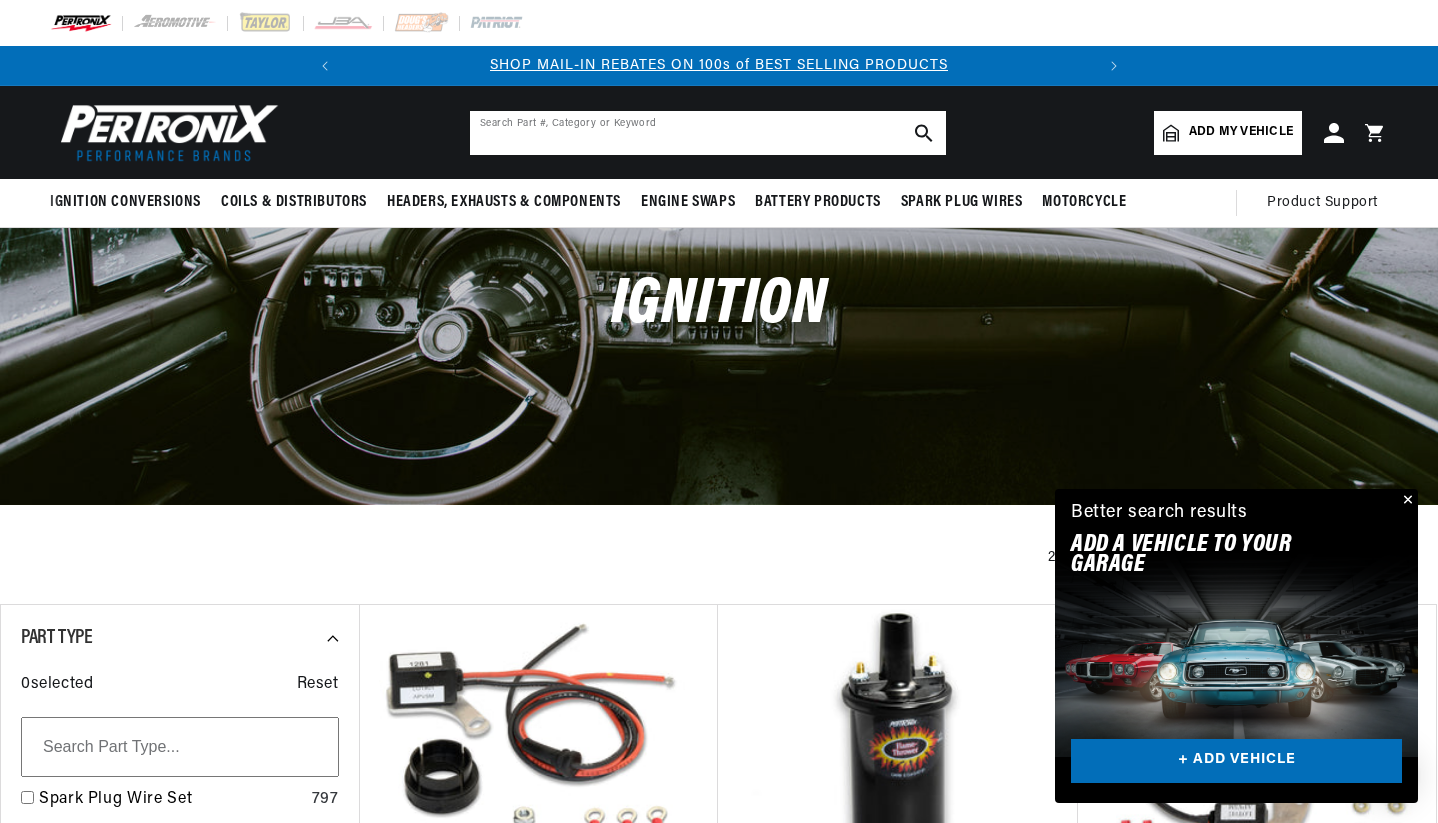 click at bounding box center [708, 133] 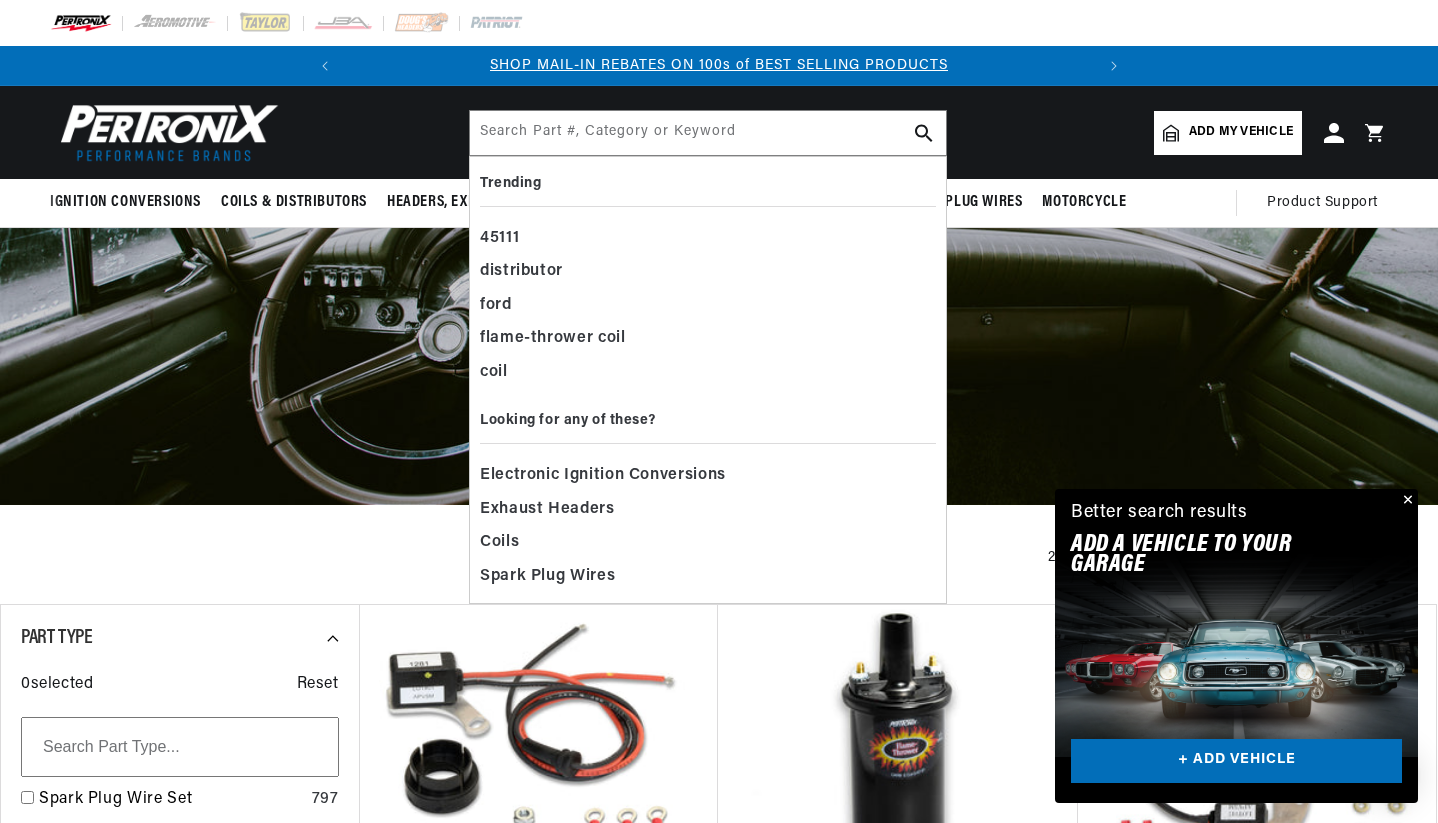 click on "Filters
2308  results
Show Universal Parts
Sort by
Best Match Featured Name, A-Z Name, Z-A Price, Low to High Price, High to Low" at bounding box center (719, 559) 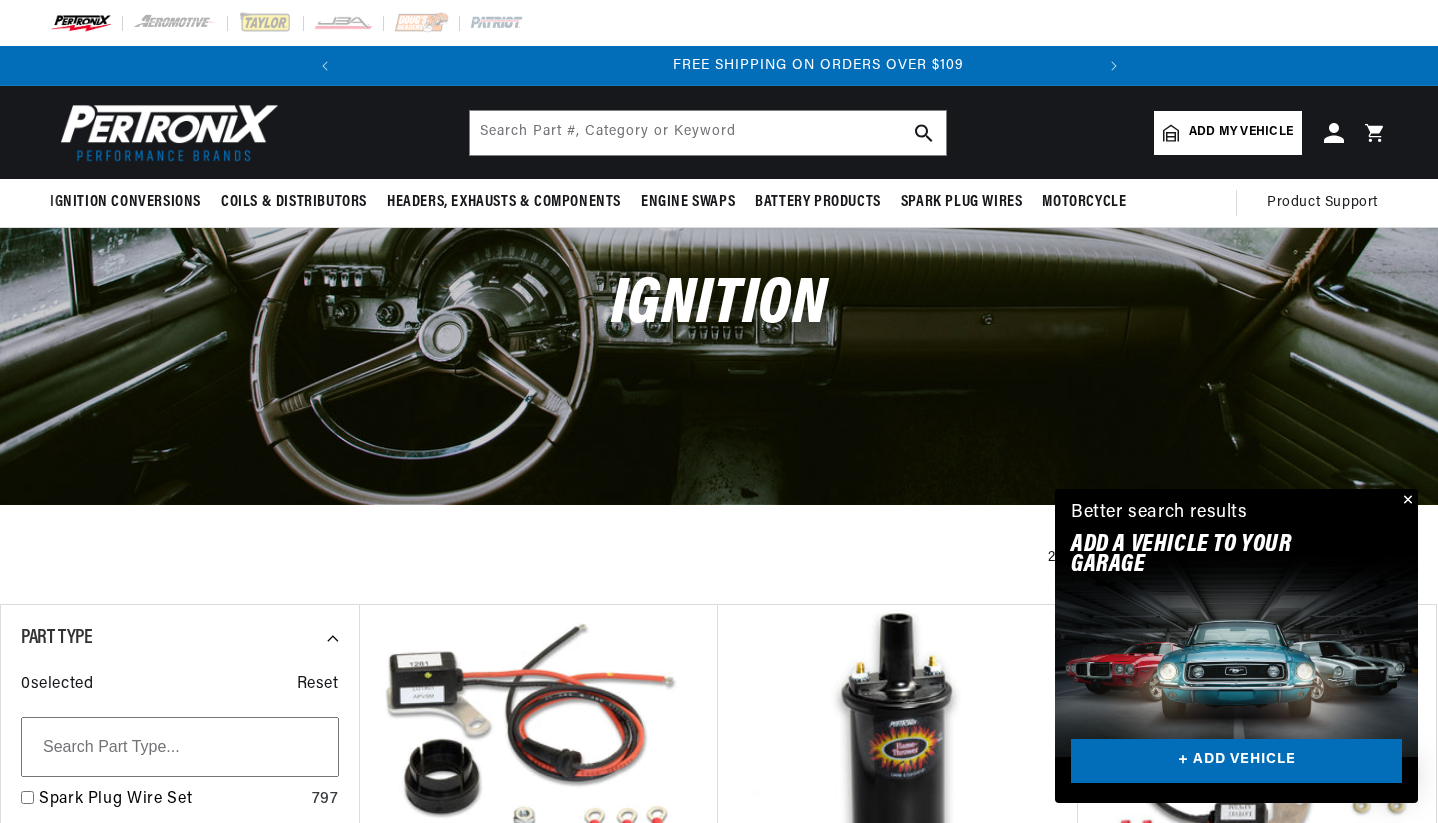 scroll, scrollTop: 0, scrollLeft: 747, axis: horizontal 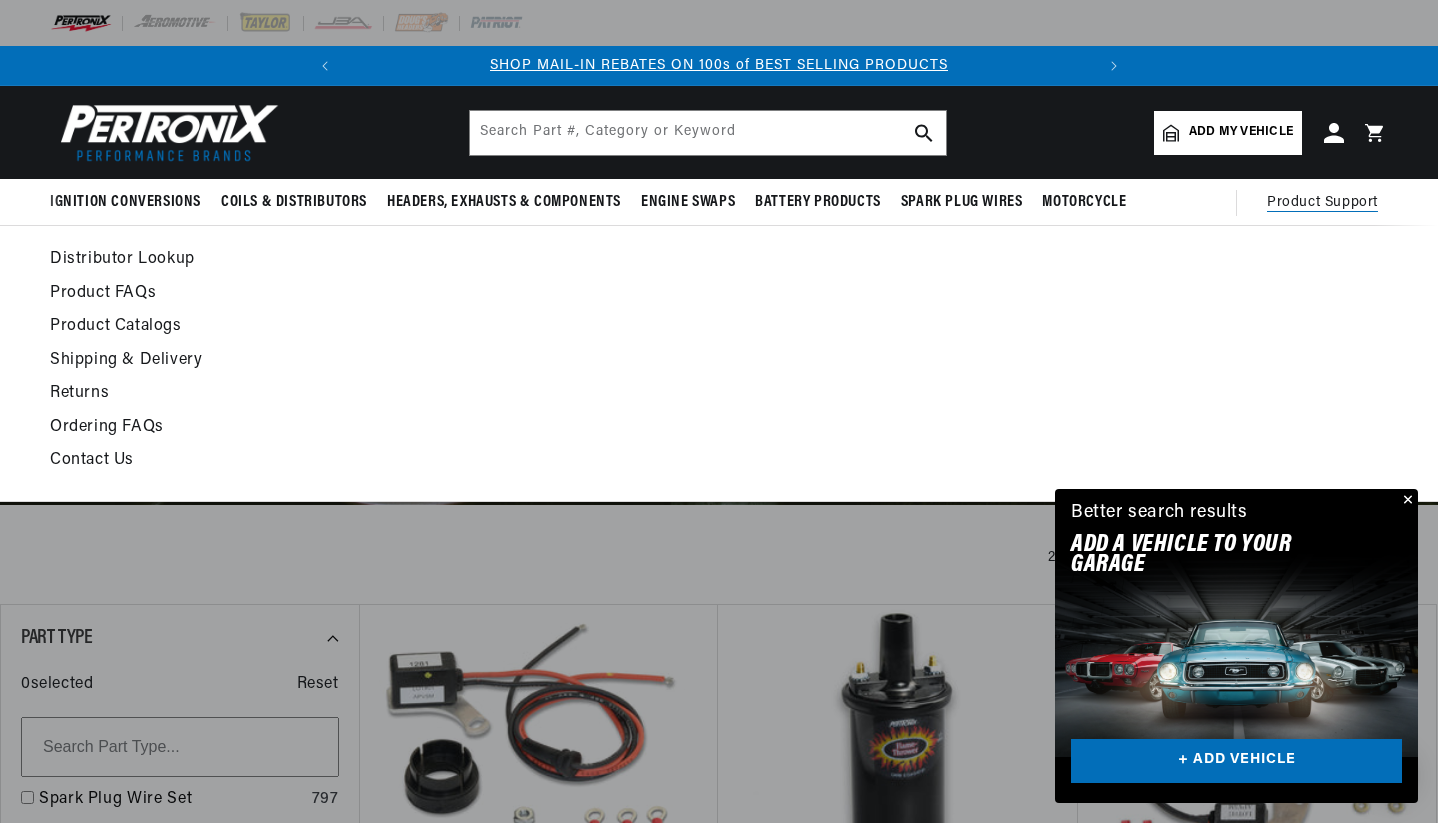 click on "Product FAQs" at bounding box center [538, 294] 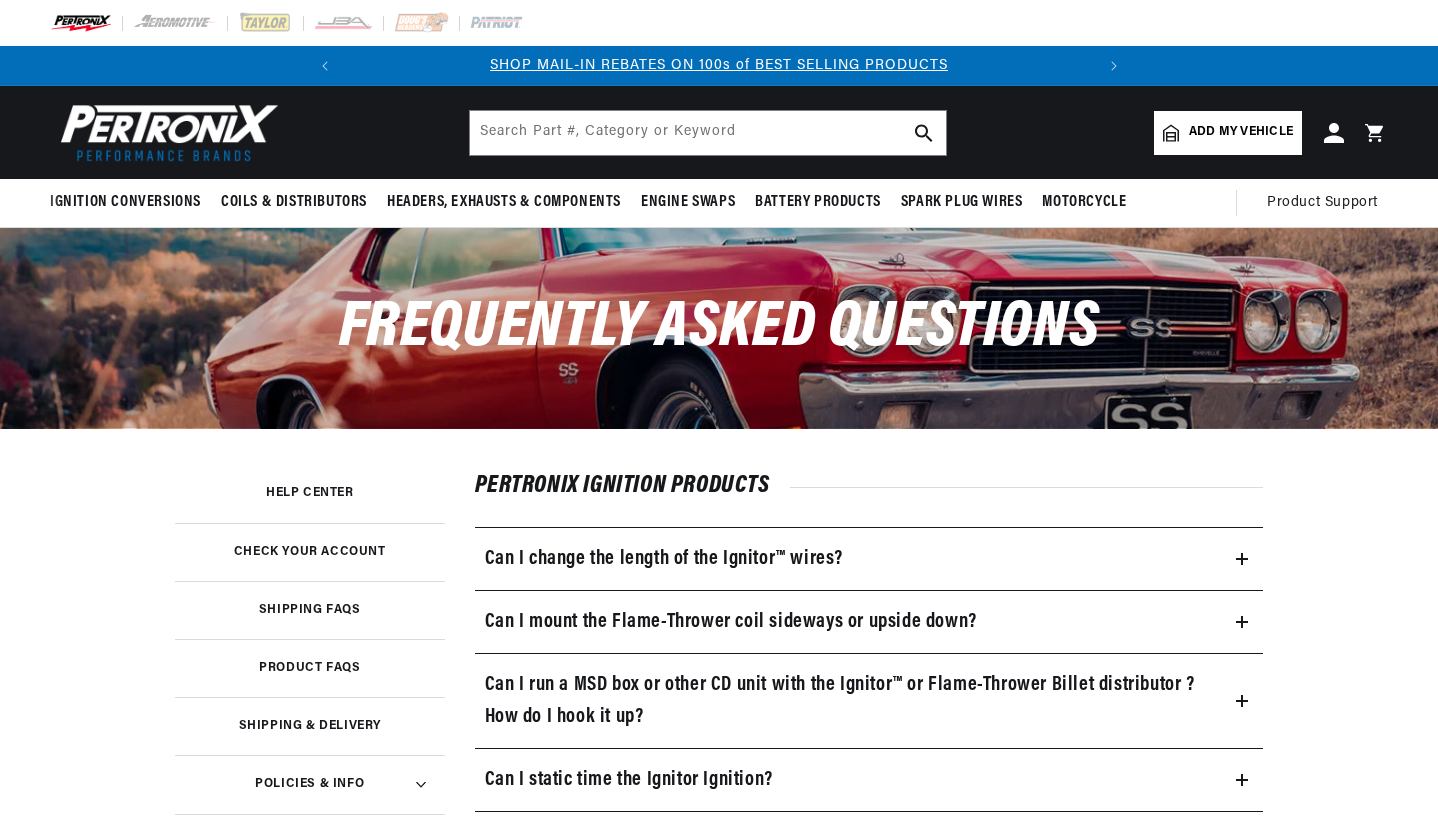 scroll, scrollTop: 0, scrollLeft: 0, axis: both 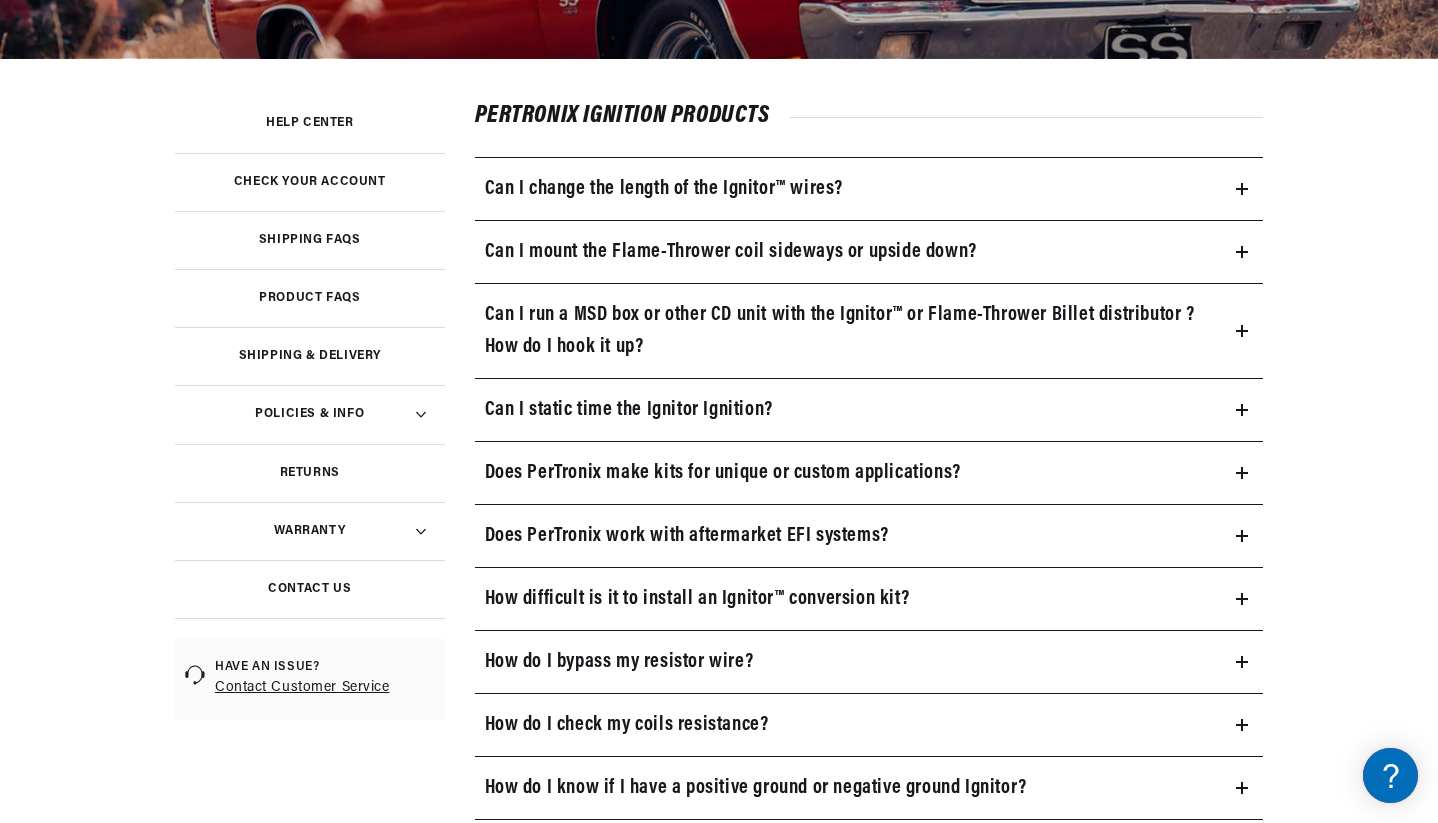 click on "Contact Us" at bounding box center (309, 589) 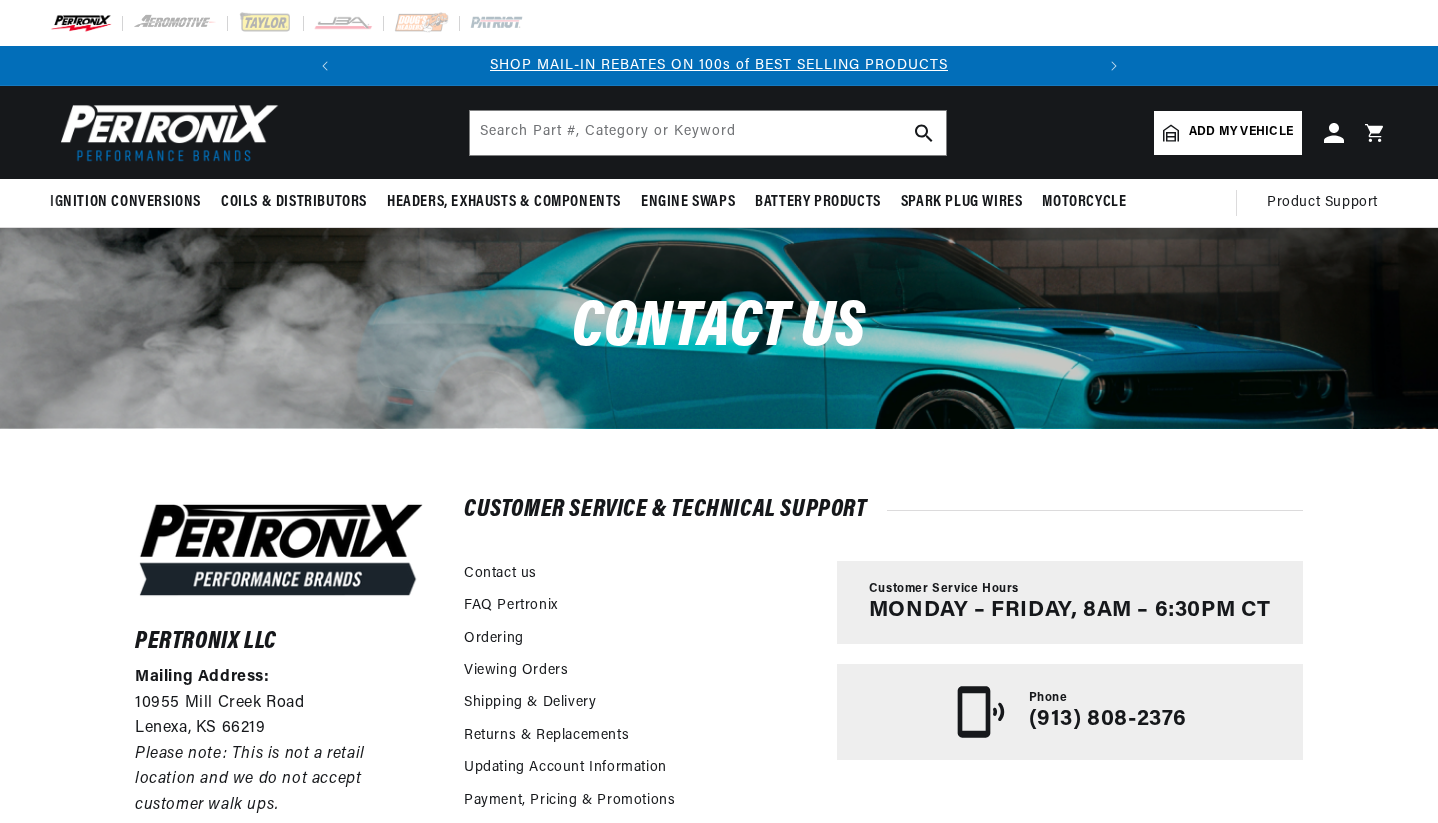 scroll, scrollTop: 0, scrollLeft: 0, axis: both 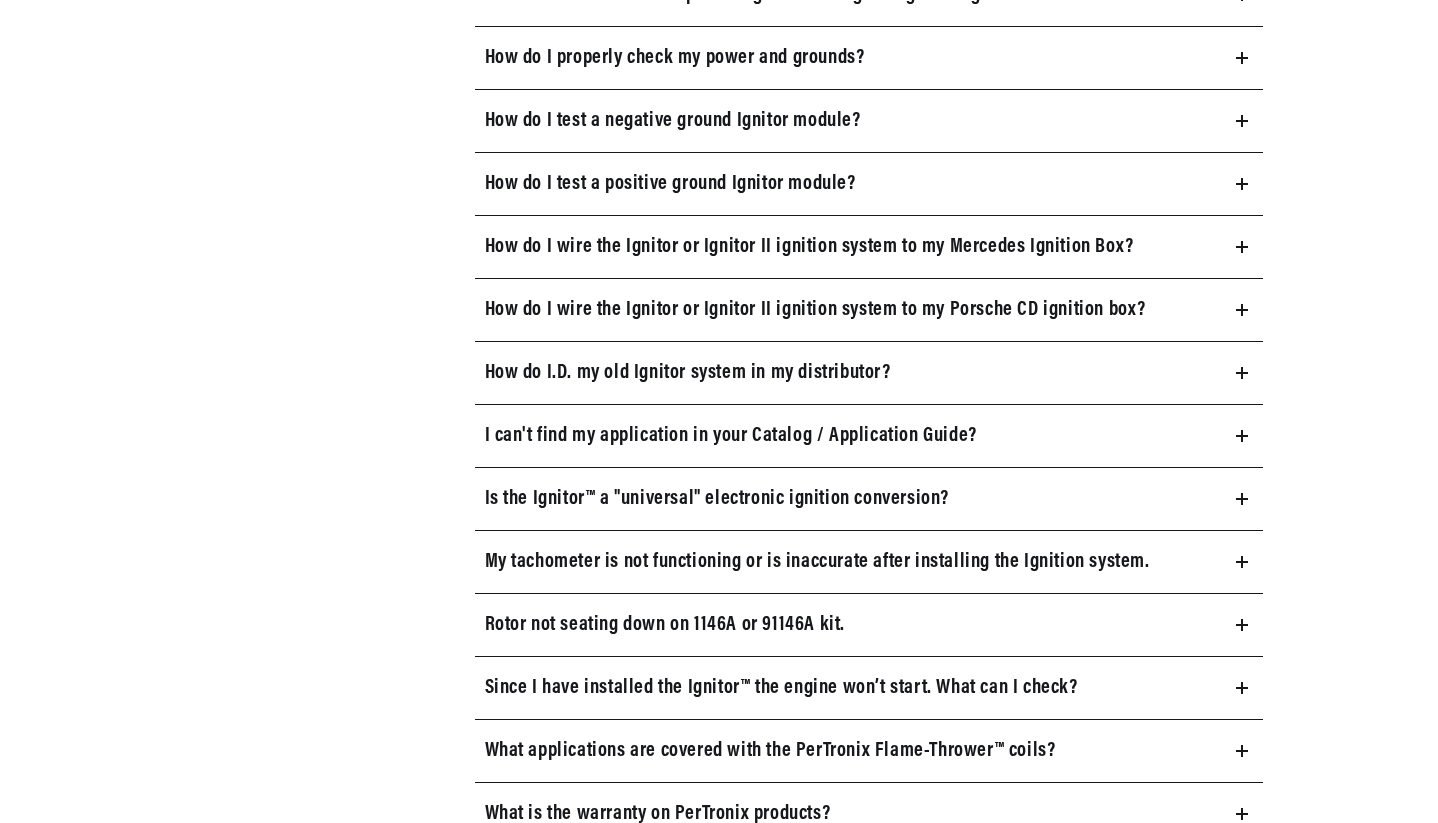 click 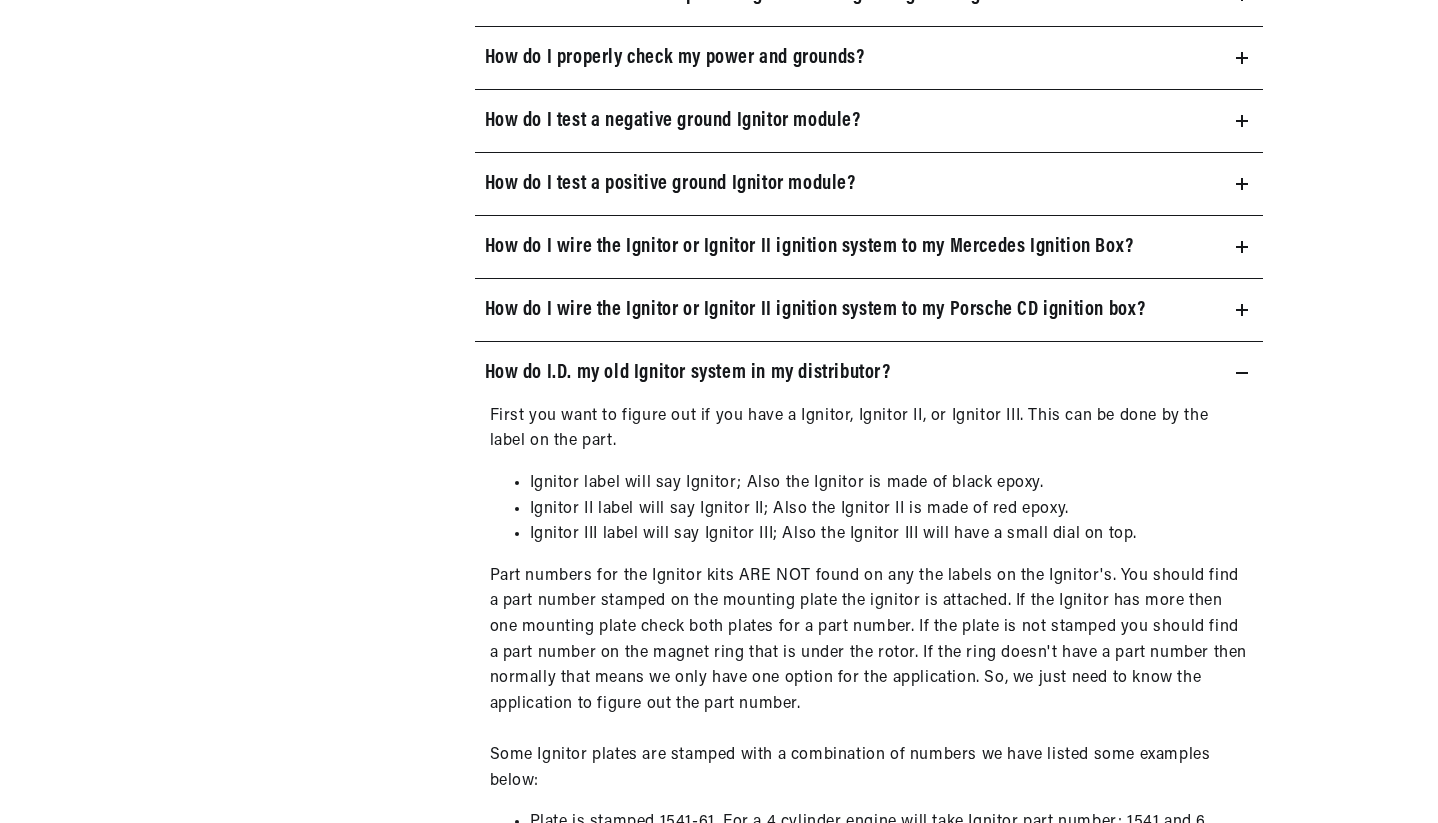 scroll, scrollTop: 0, scrollLeft: 0, axis: both 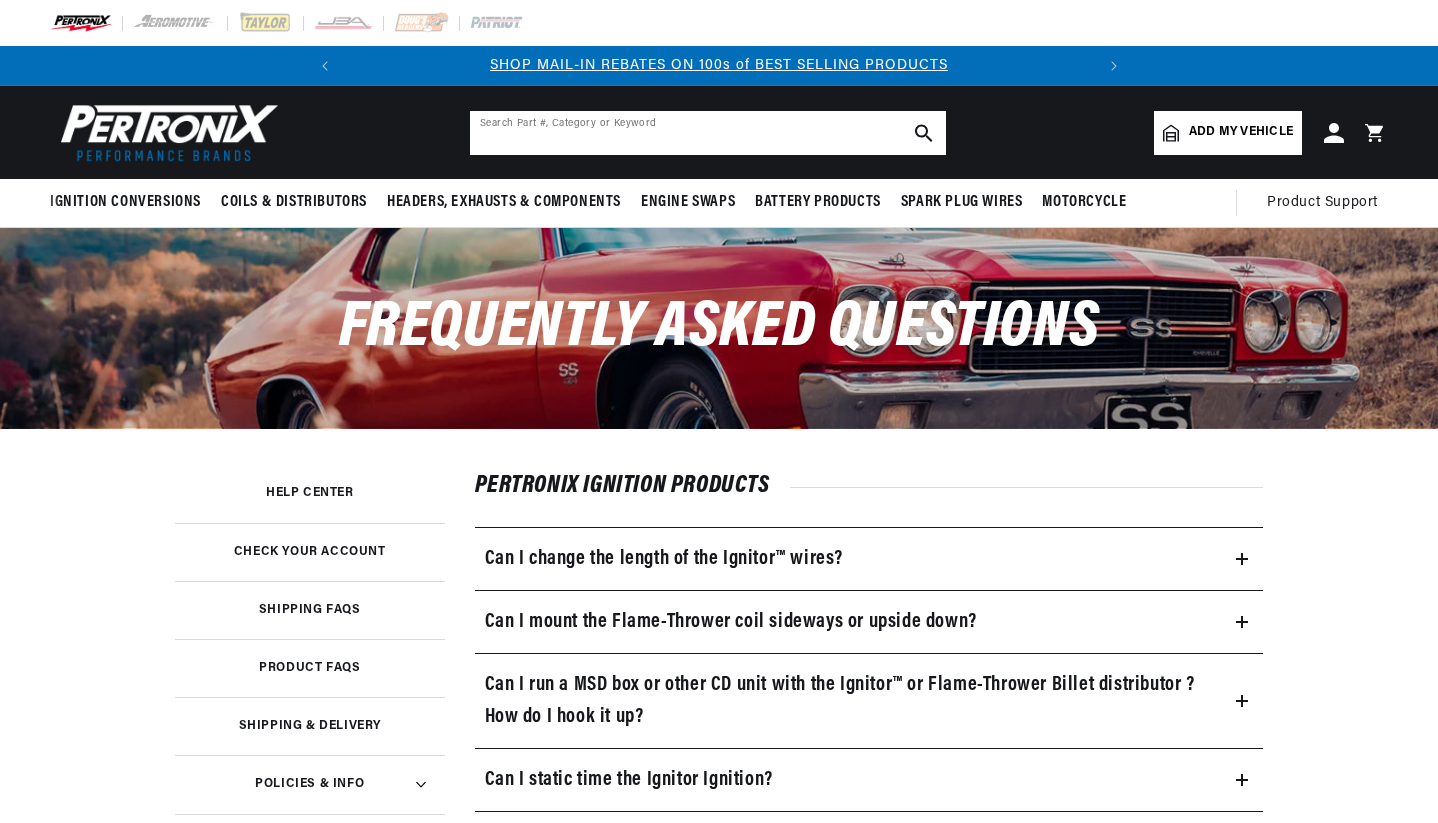 click at bounding box center (708, 133) 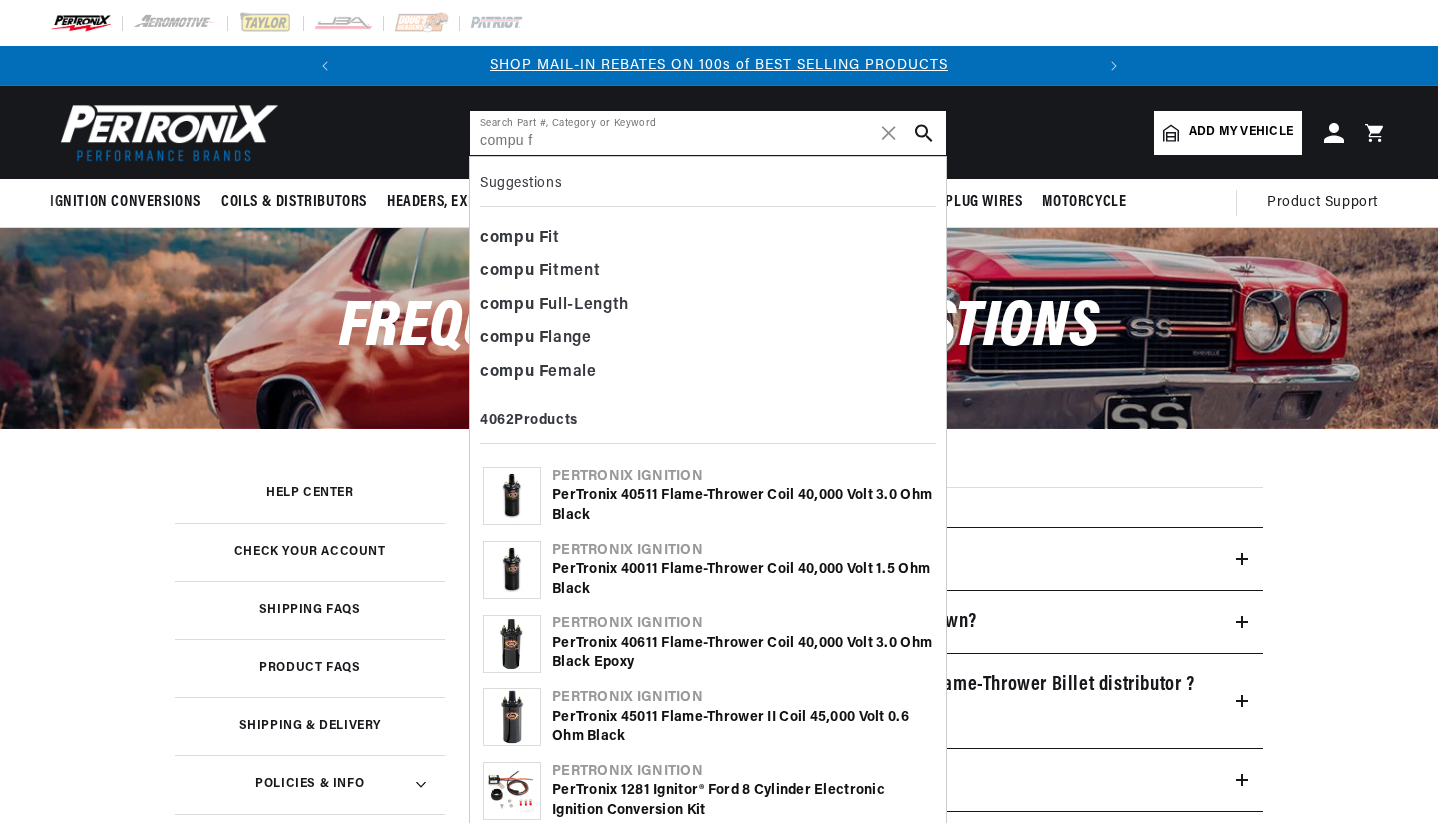 scroll, scrollTop: 0, scrollLeft: 747, axis: horizontal 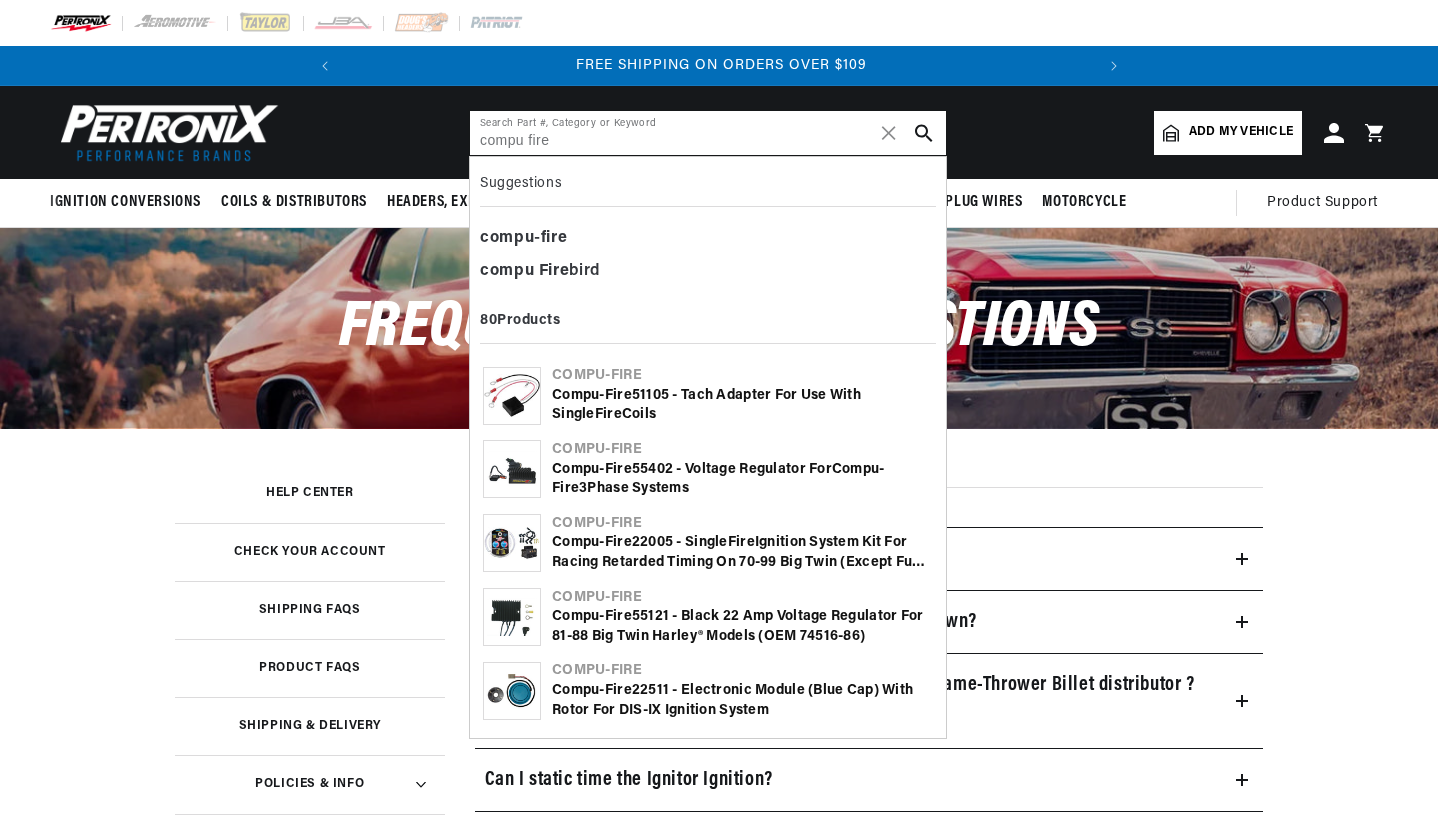 type on "compu fire" 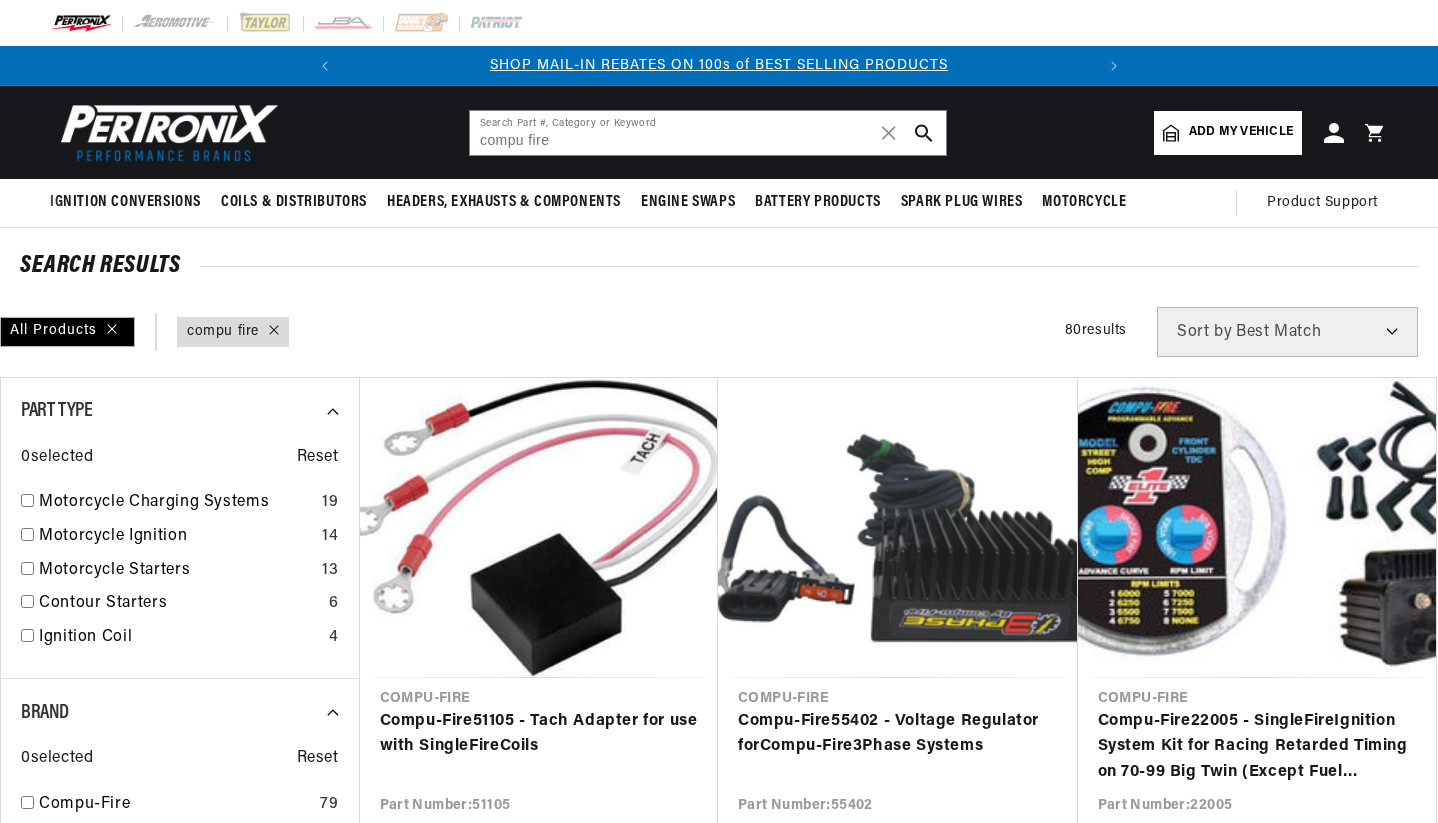 scroll, scrollTop: 0, scrollLeft: 0, axis: both 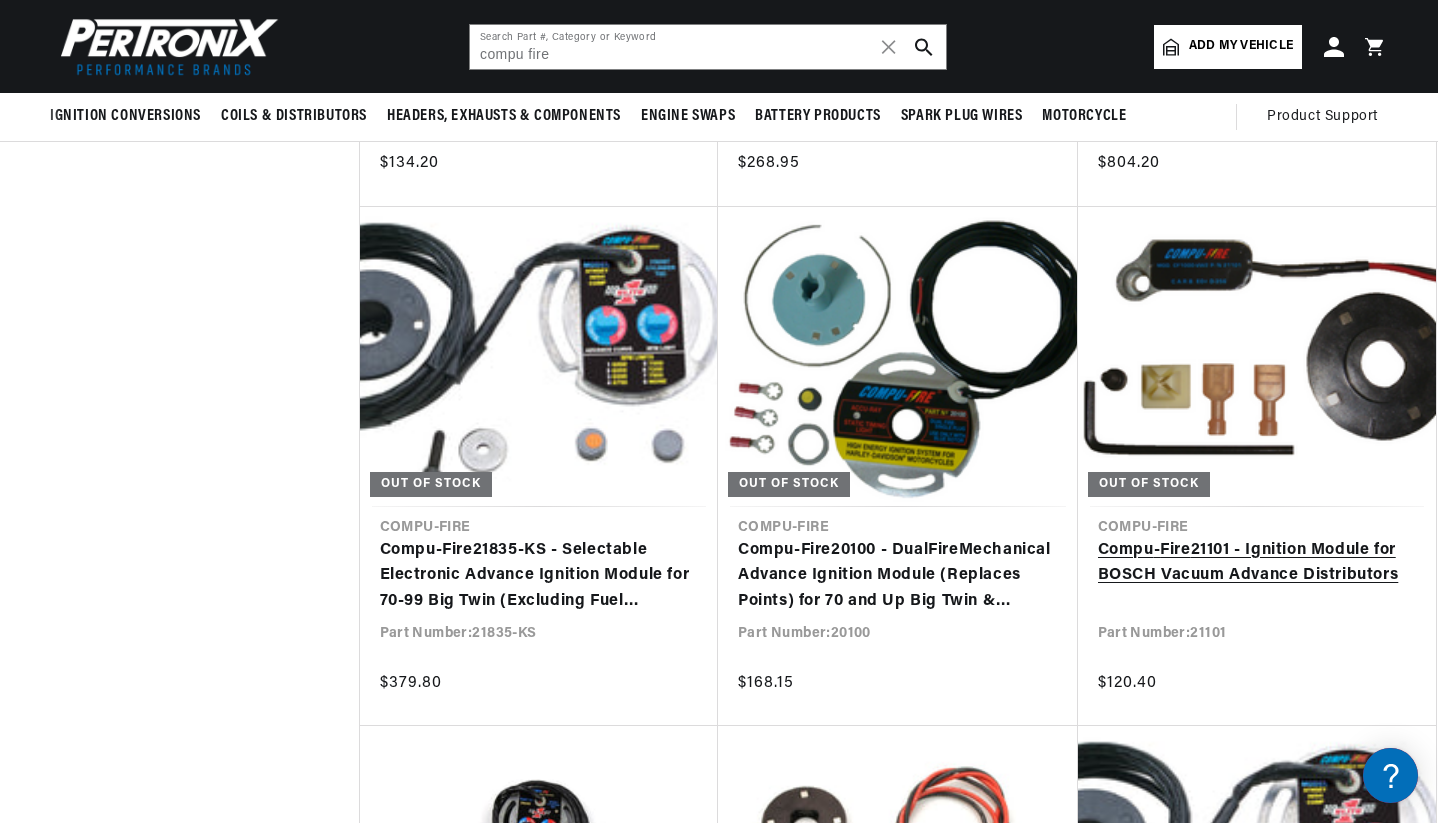 click on "Compu - Fire  21101 - Ignition Module for BOSCH Vacuum Advance Distributors" at bounding box center [1257, 563] 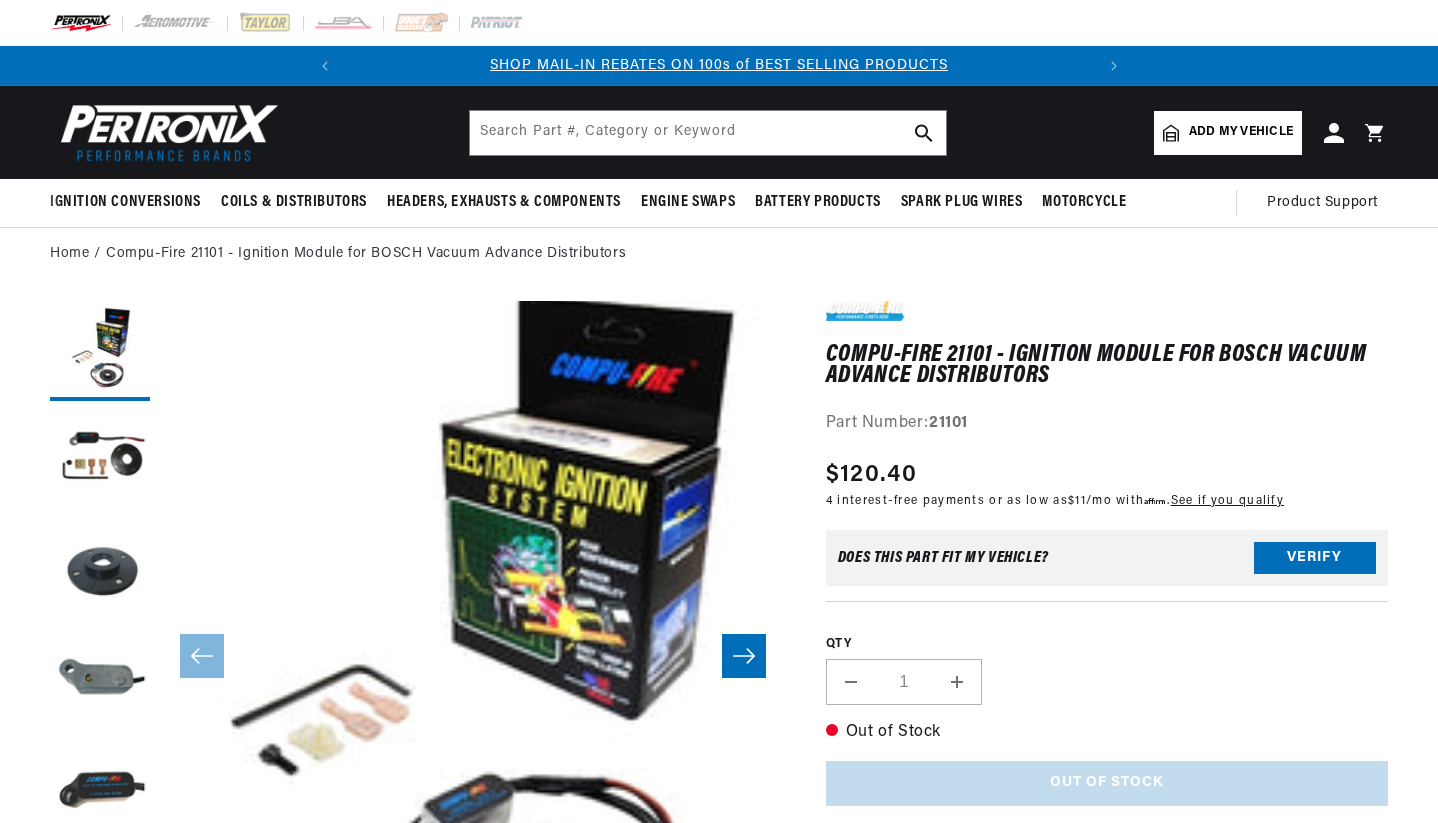 scroll, scrollTop: 0, scrollLeft: 0, axis: both 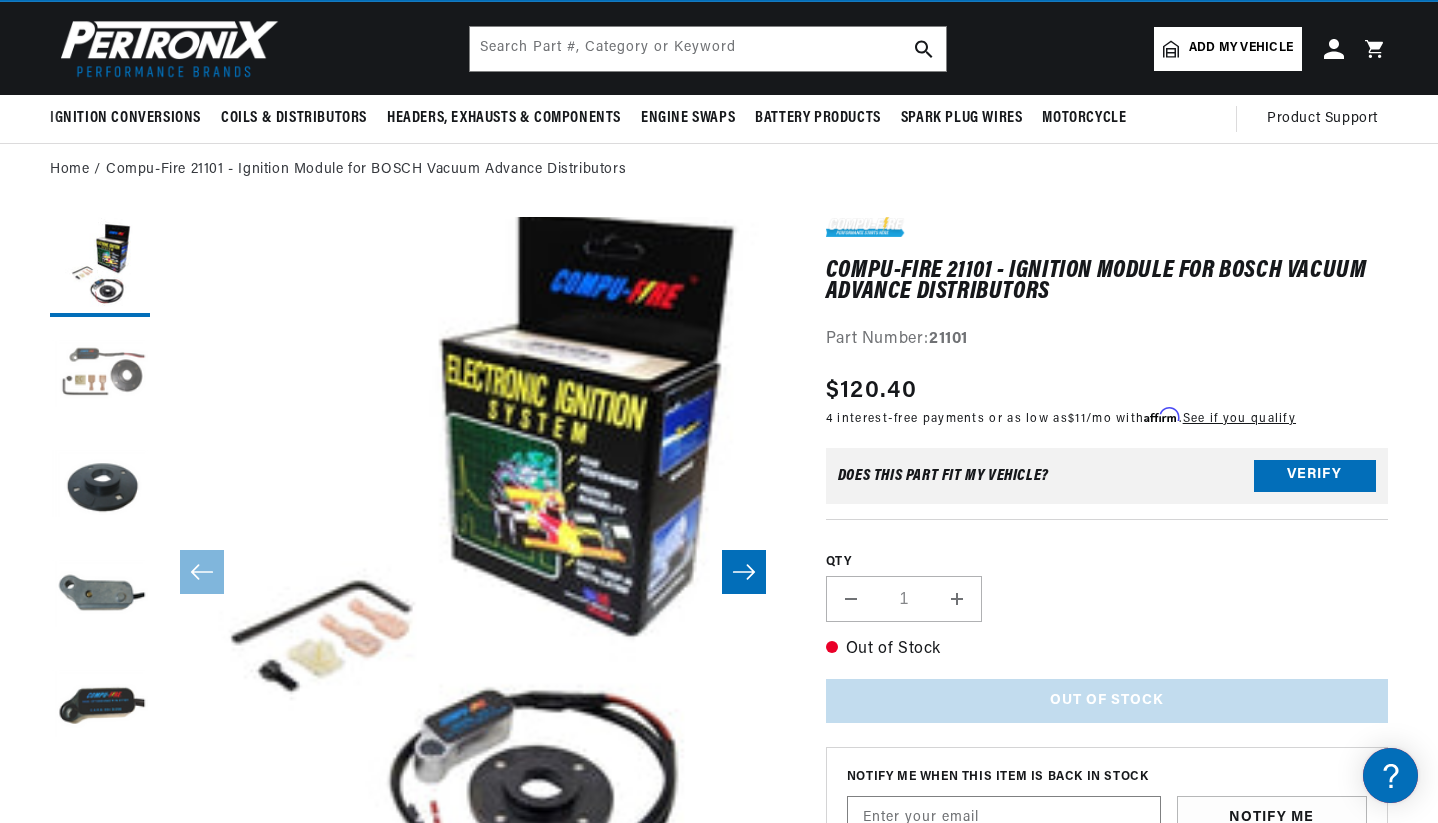 click at bounding box center [100, 377] 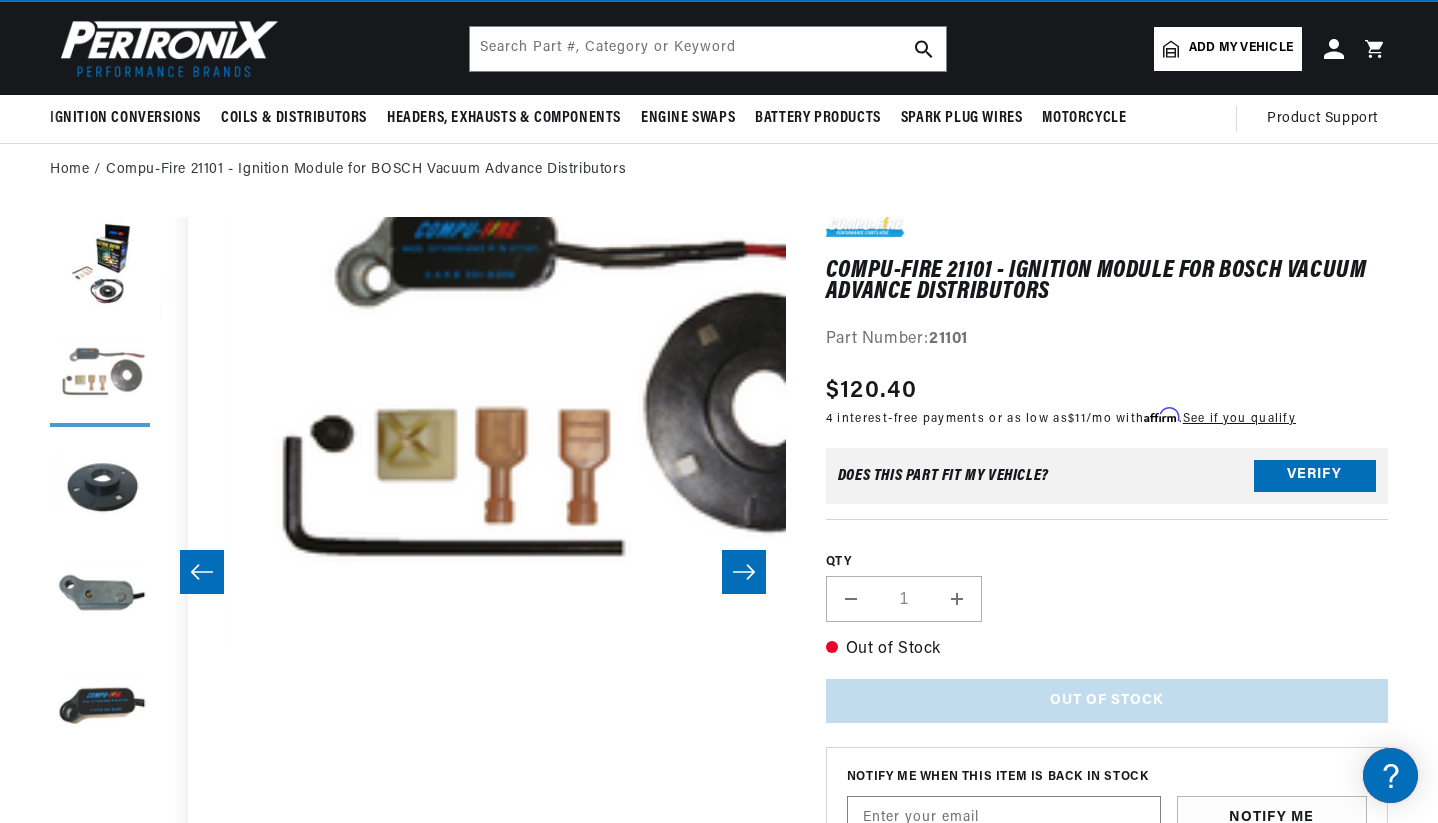 scroll, scrollTop: 0, scrollLeft: 626, axis: horizontal 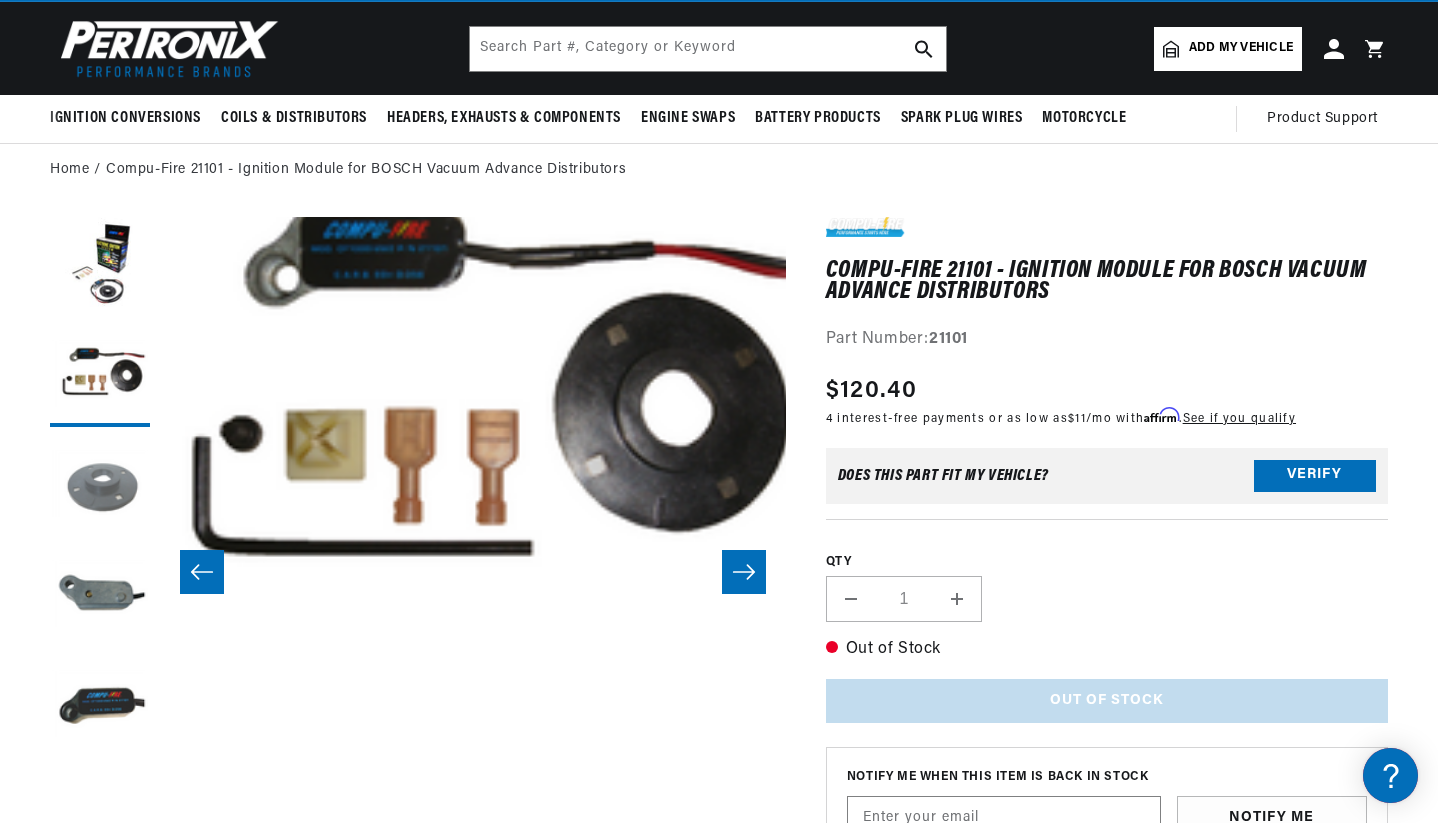 click at bounding box center (100, 487) 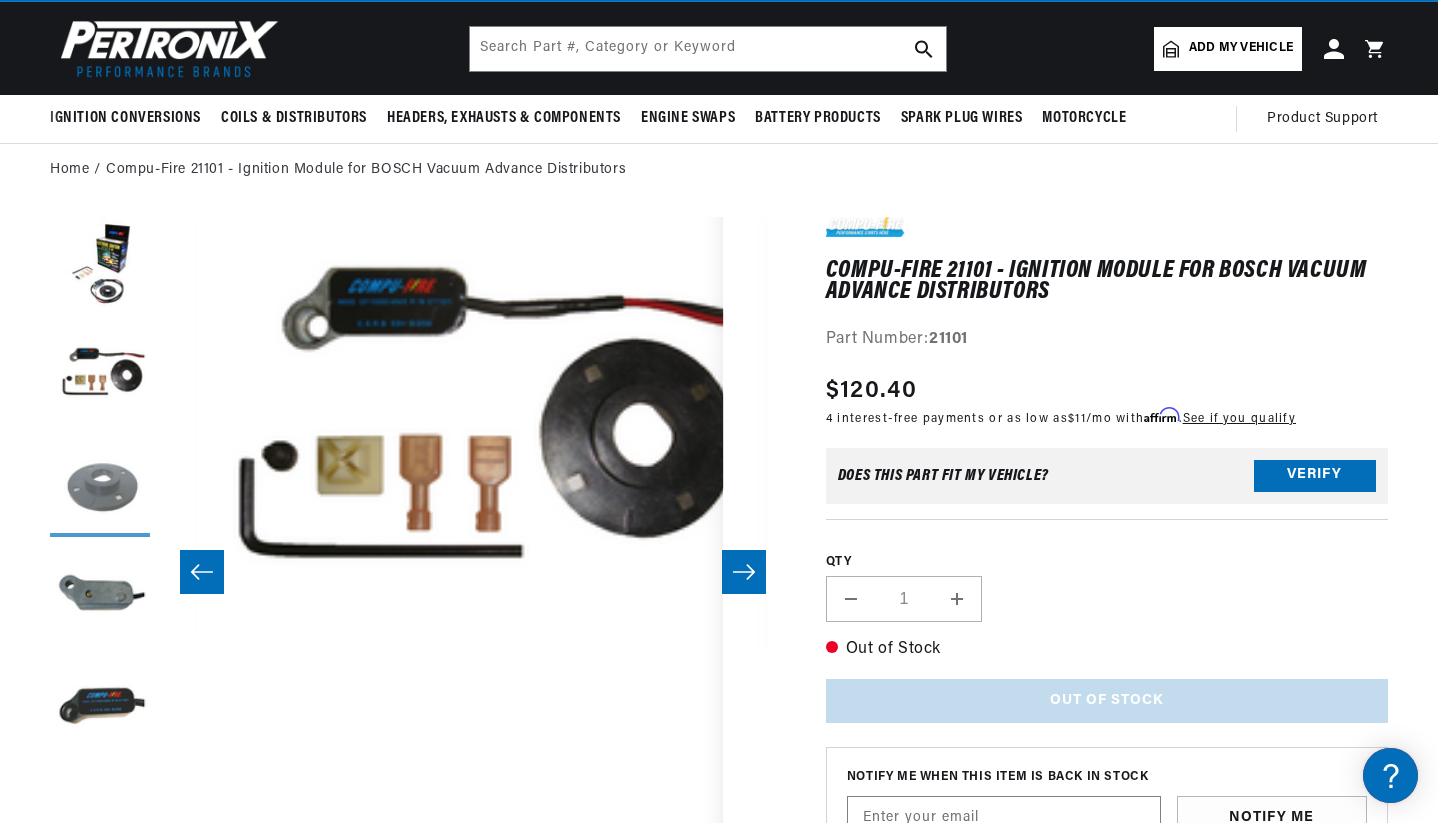 scroll, scrollTop: 0, scrollLeft: 1252, axis: horizontal 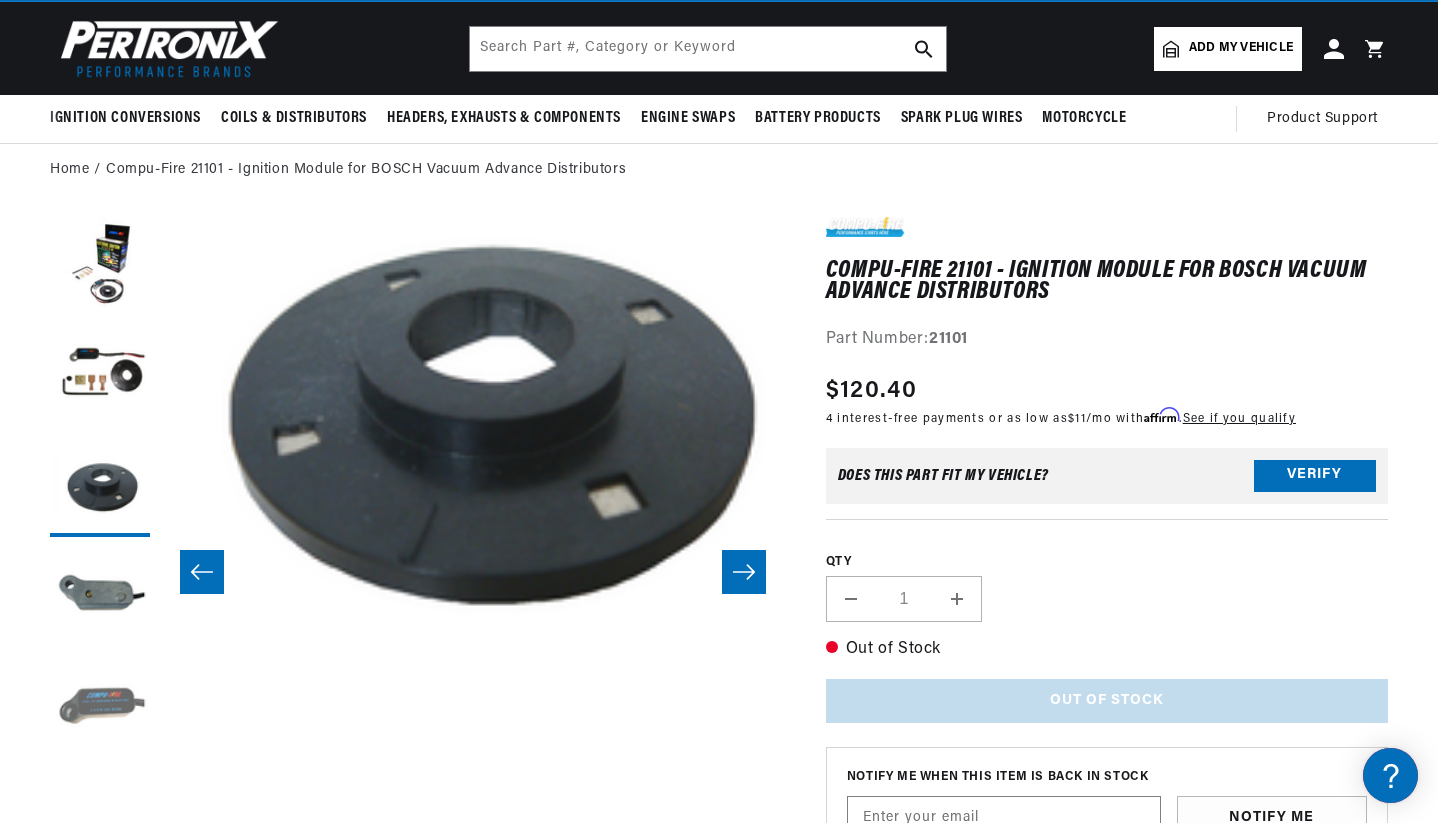 click at bounding box center [100, 707] 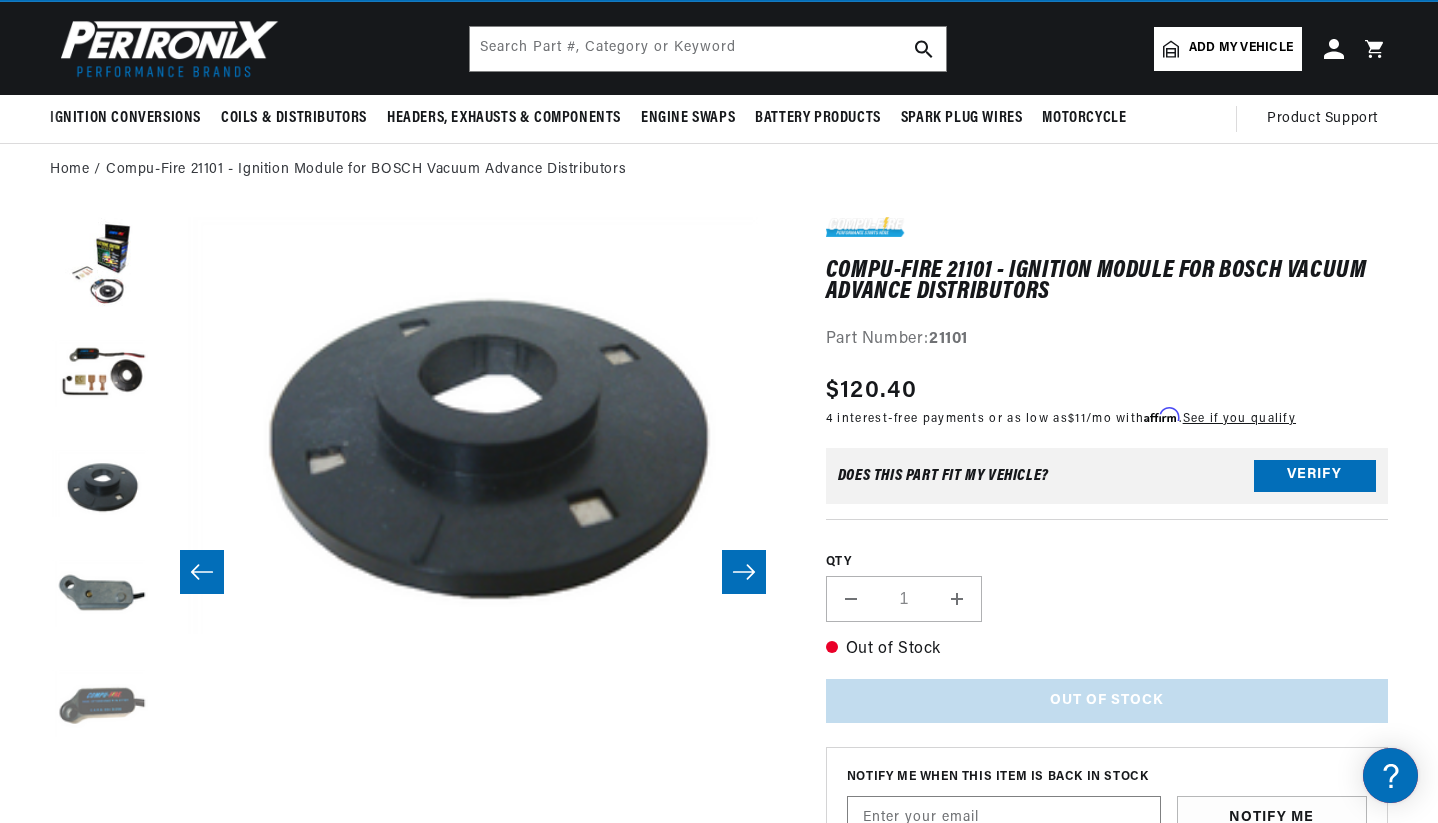 scroll, scrollTop: 0, scrollLeft: 2504, axis: horizontal 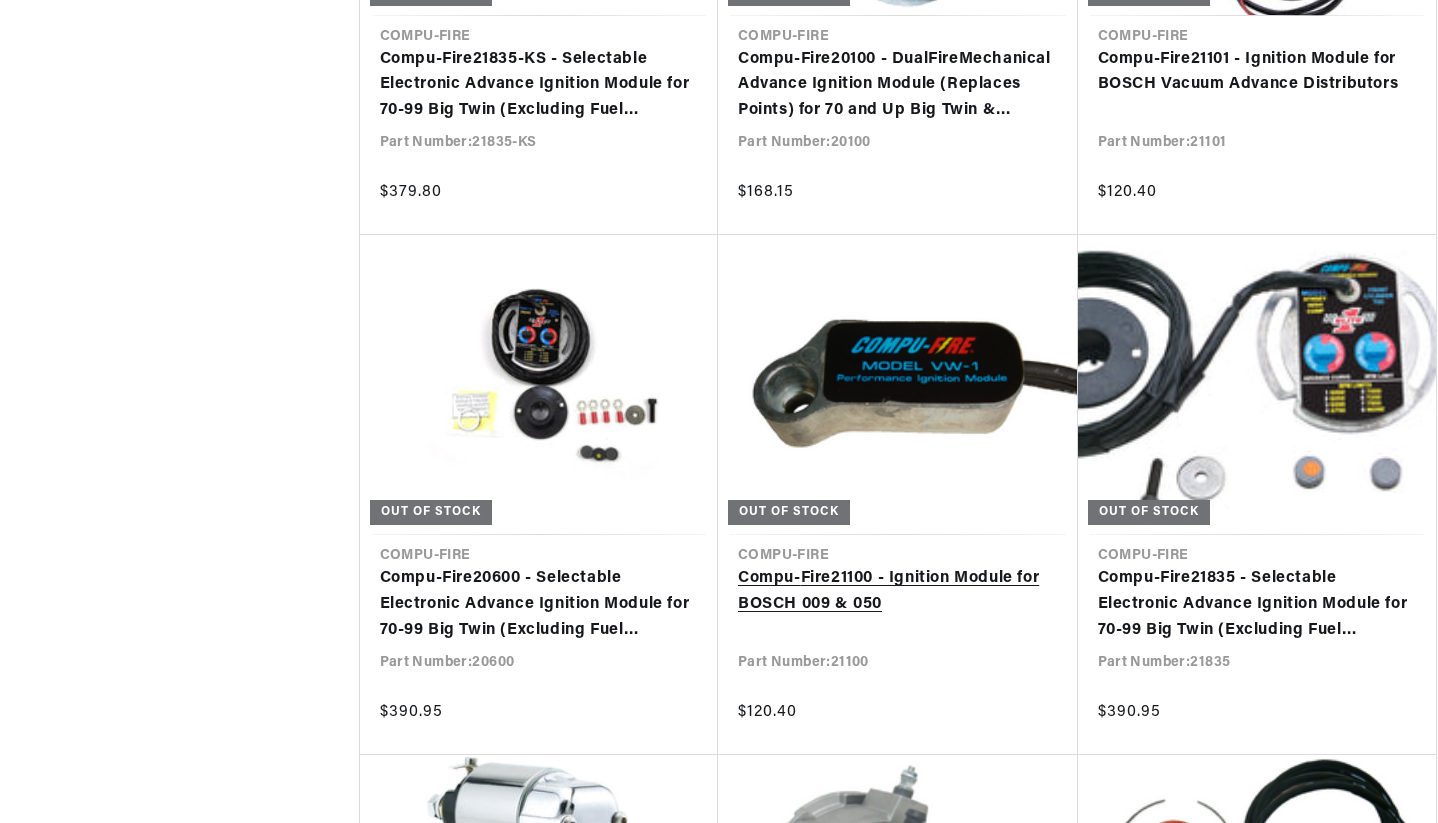 click on "Compu - Fire  21100 - Ignition Module for BOSCH 009 & 050" at bounding box center [898, 591] 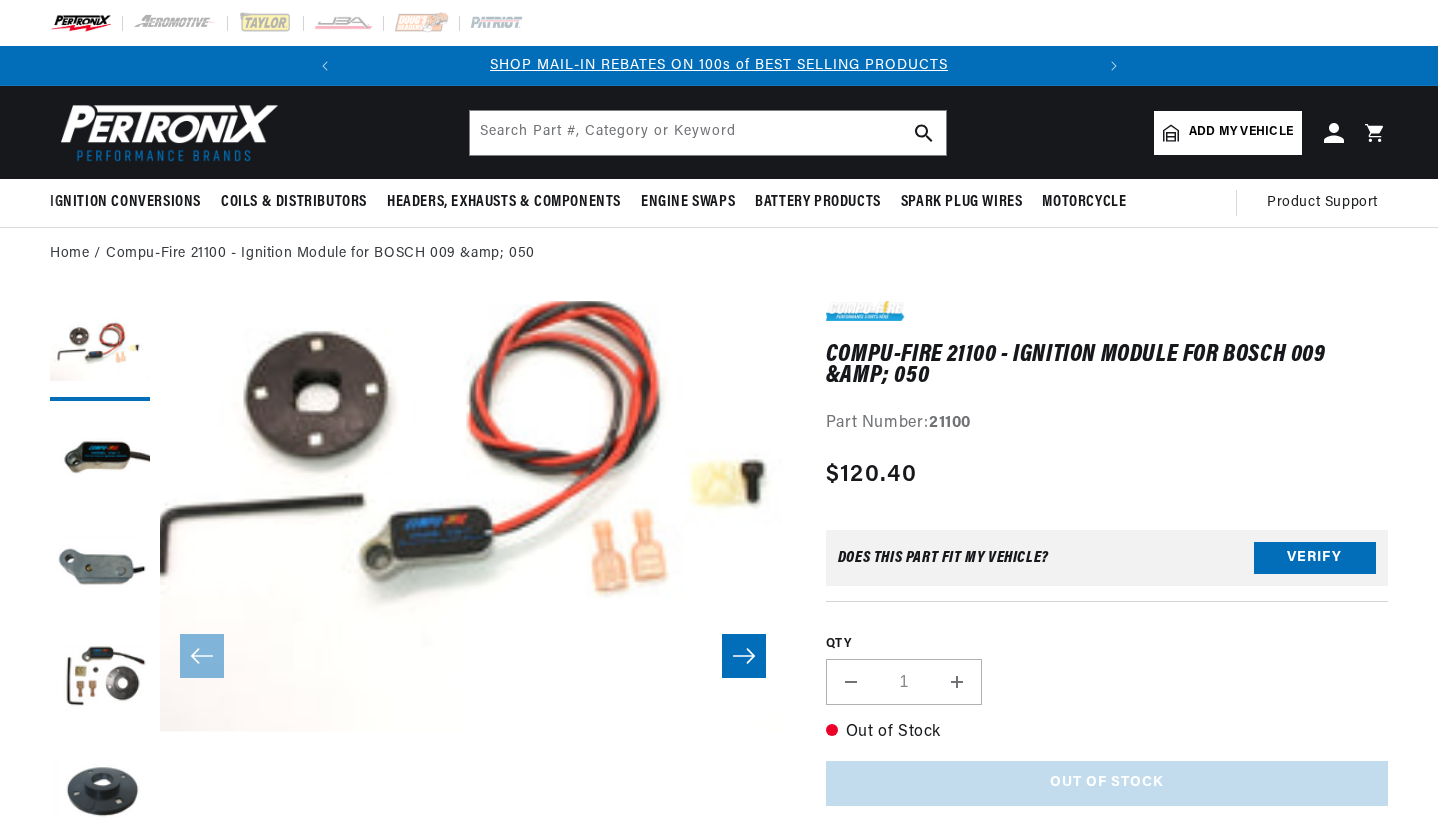 scroll, scrollTop: 0, scrollLeft: 0, axis: both 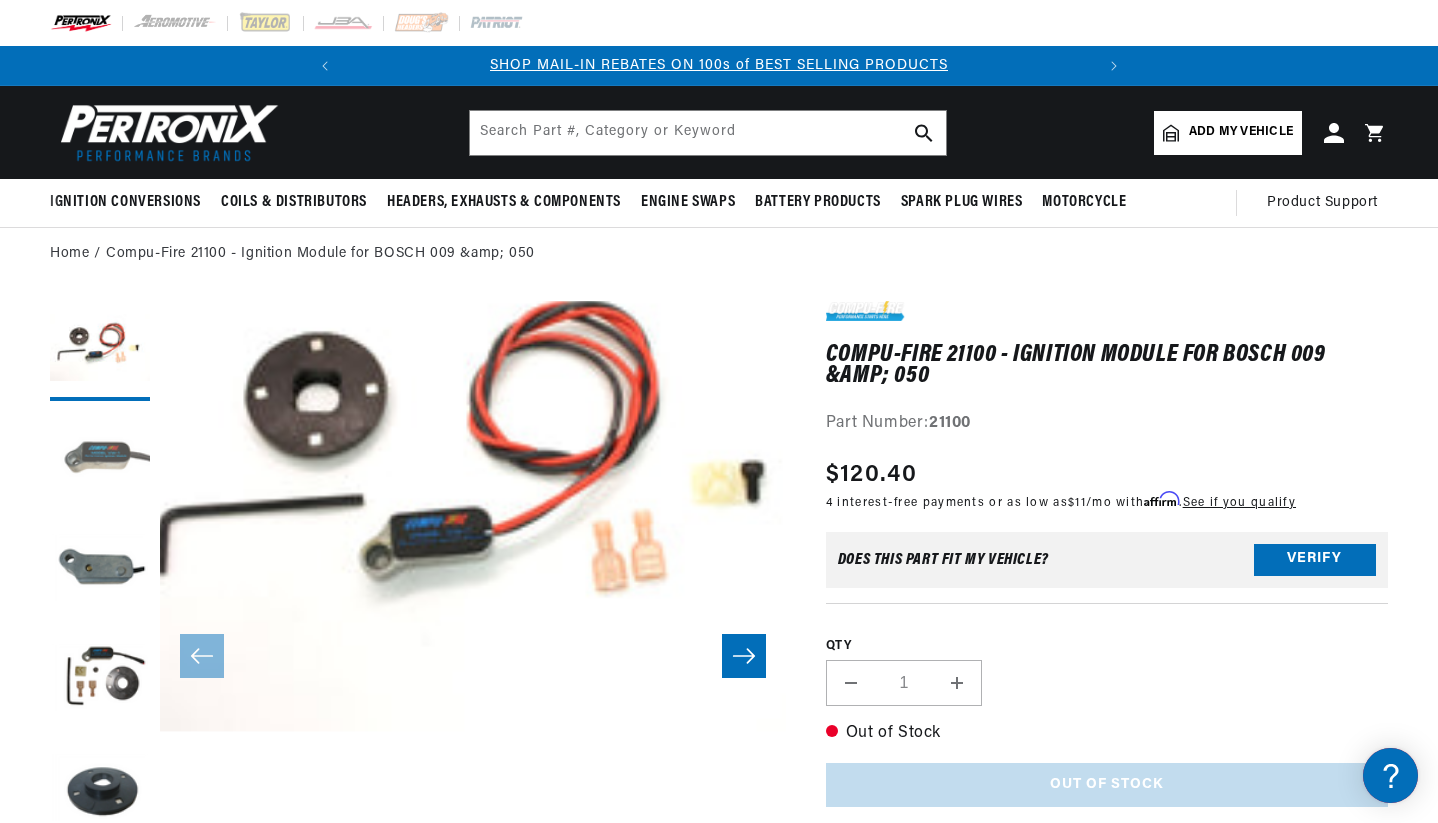 click at bounding box center (100, 461) 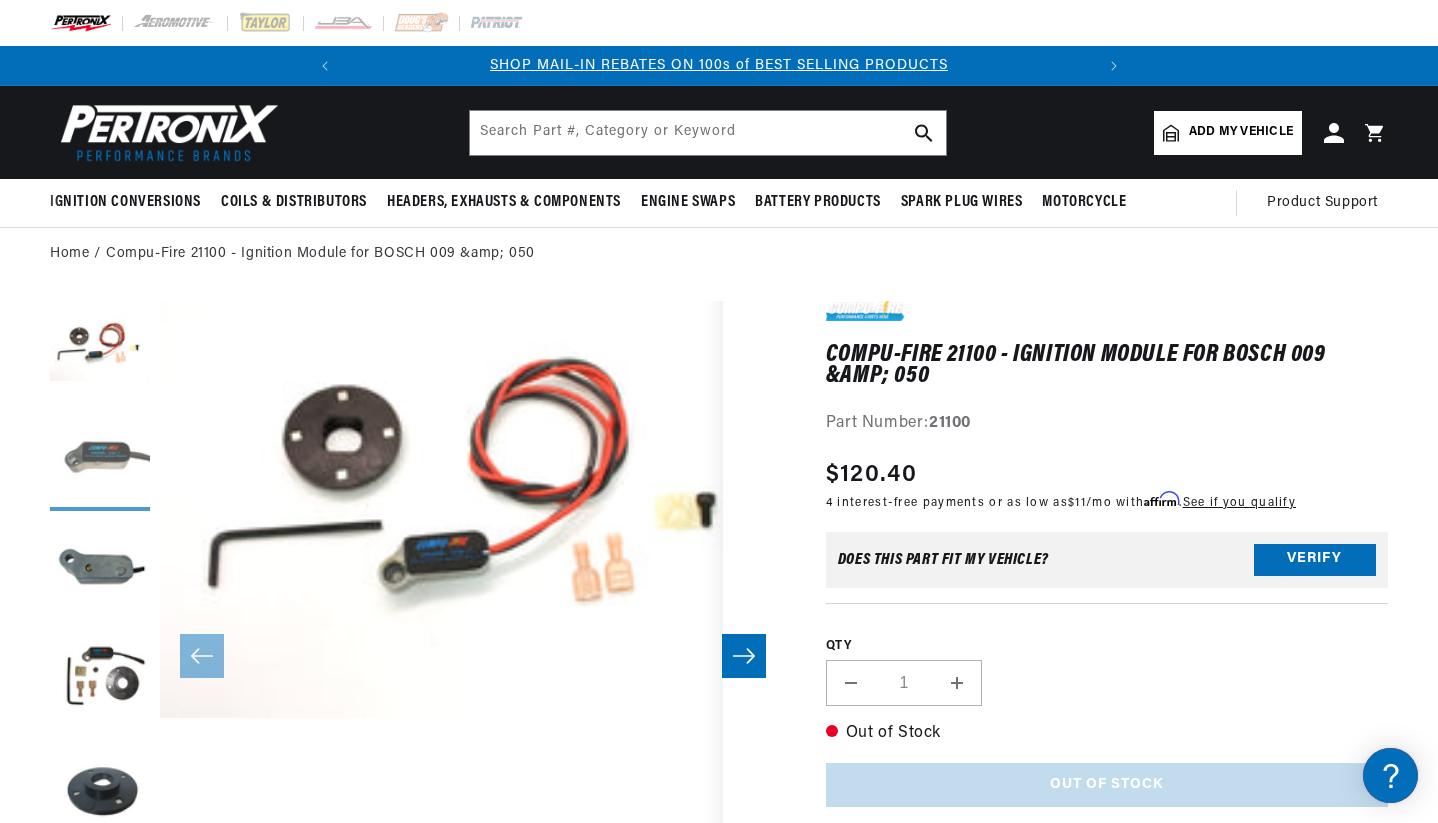 scroll, scrollTop: 0, scrollLeft: 626, axis: horizontal 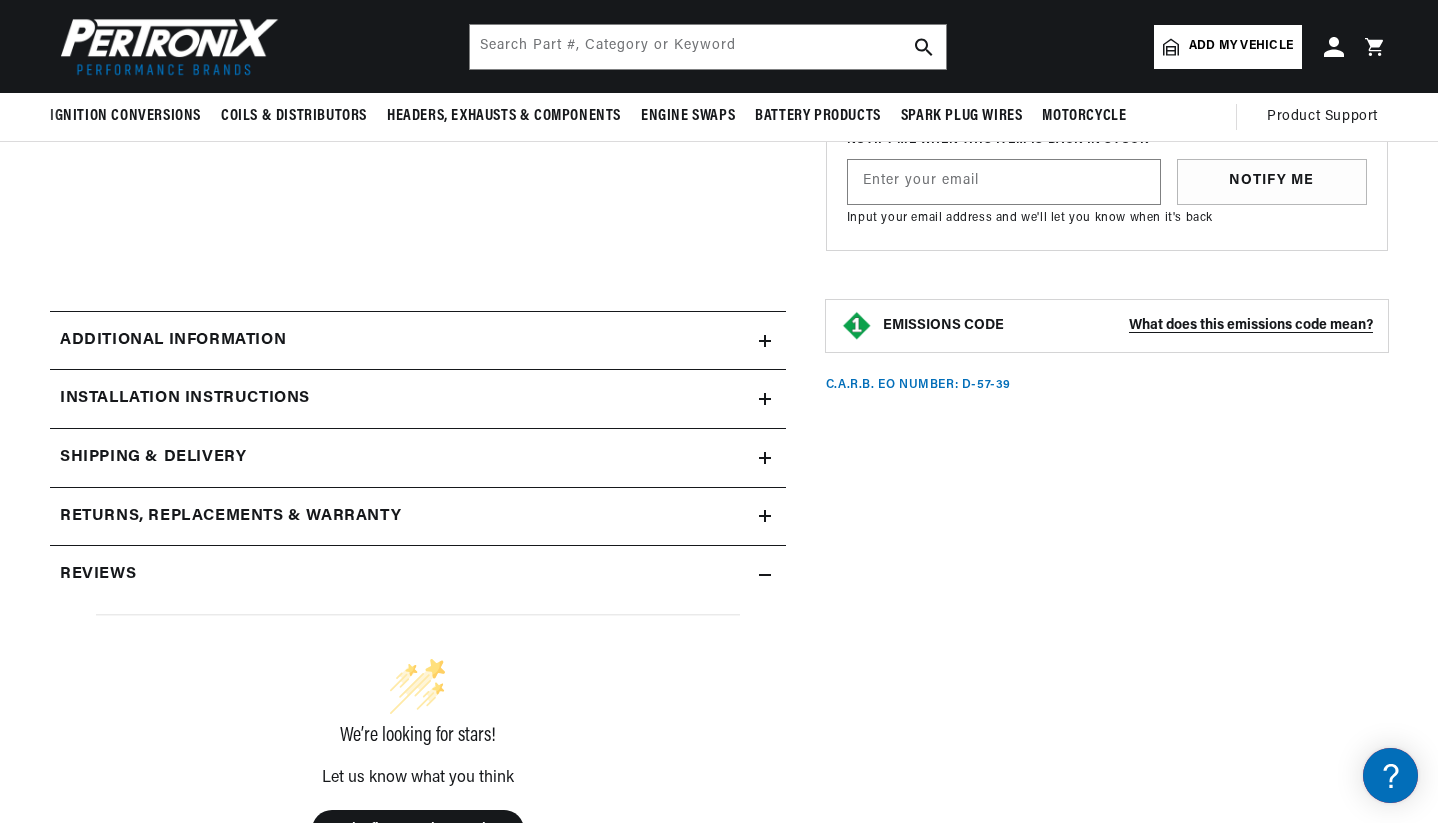 click on "Installation instructions" at bounding box center (173, 341) 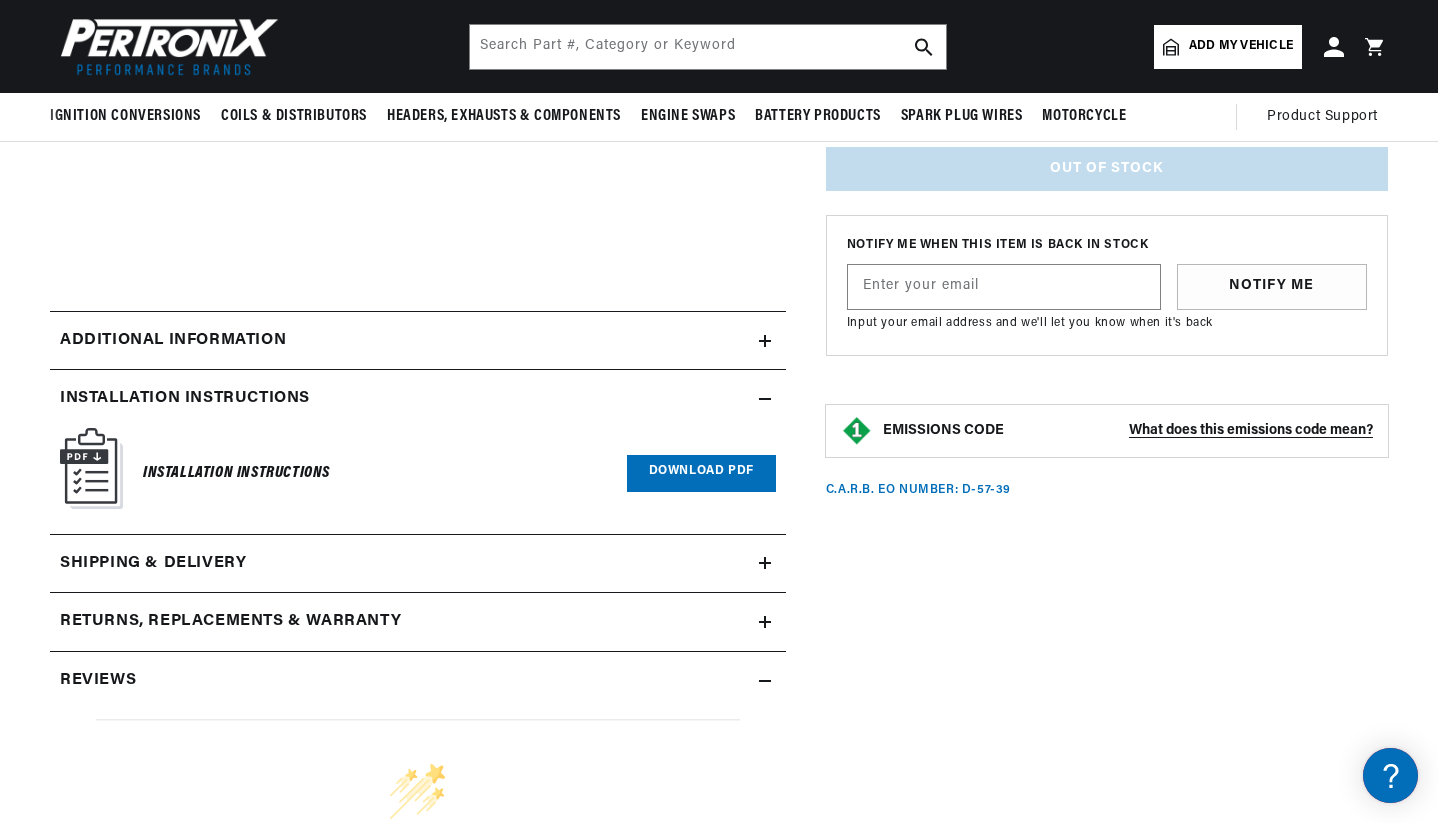 click on "Download PDF" at bounding box center (701, 473) 